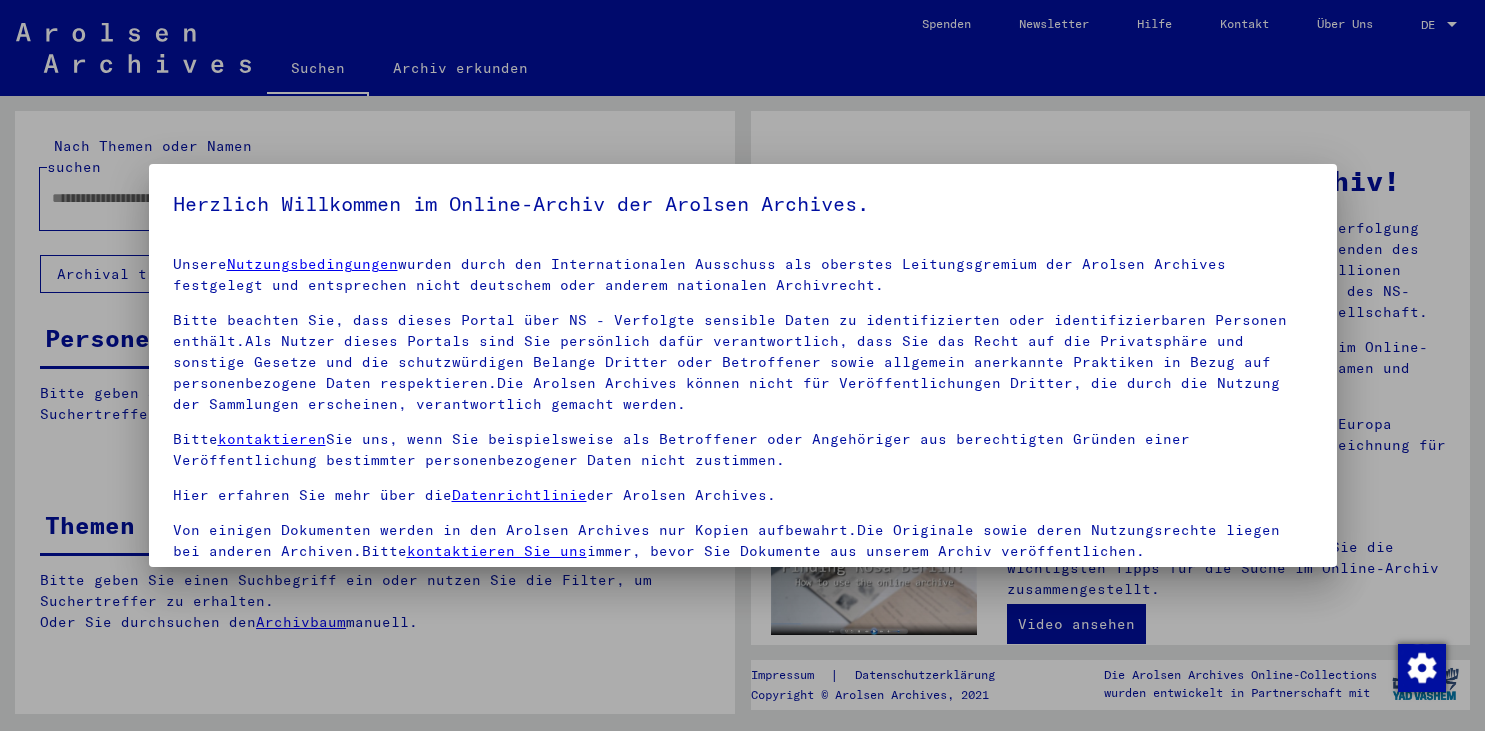 scroll, scrollTop: 0, scrollLeft: 0, axis: both 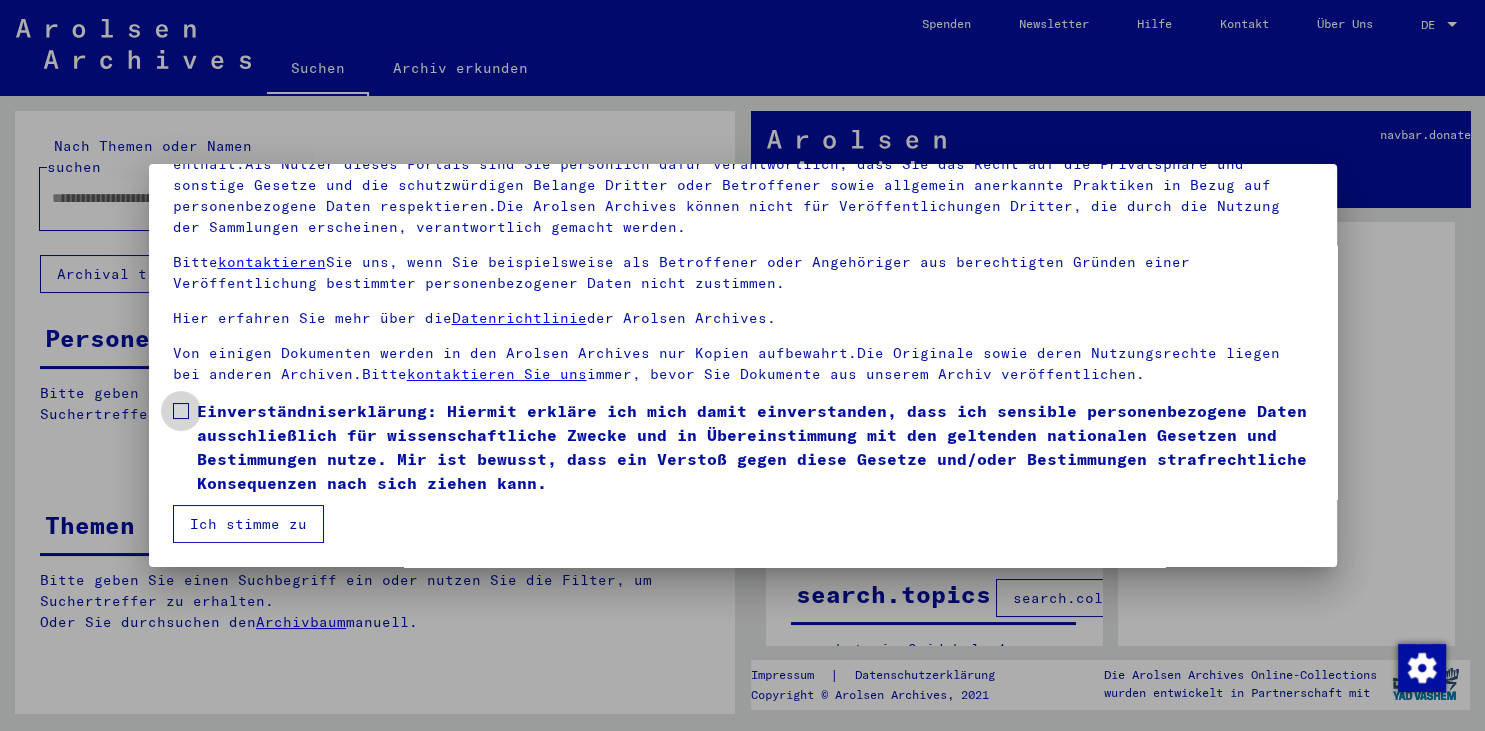 click on "Einverständniserklärung: Hiermit erkläre ich mich damit einverstanden, dass ich sensible personenbezogene Daten ausschließlich für wissenschaftliche Zwecke und in Übereinstimmung mit den geltenden nationalen Gesetzen und Bestimmungen nutze. Mir ist bewusst, dass ein Verstoß gegen diese Gesetze und/oder Bestimmungen strafrechtliche Konsequenzen nach sich ziehen kann." at bounding box center (743, 447) 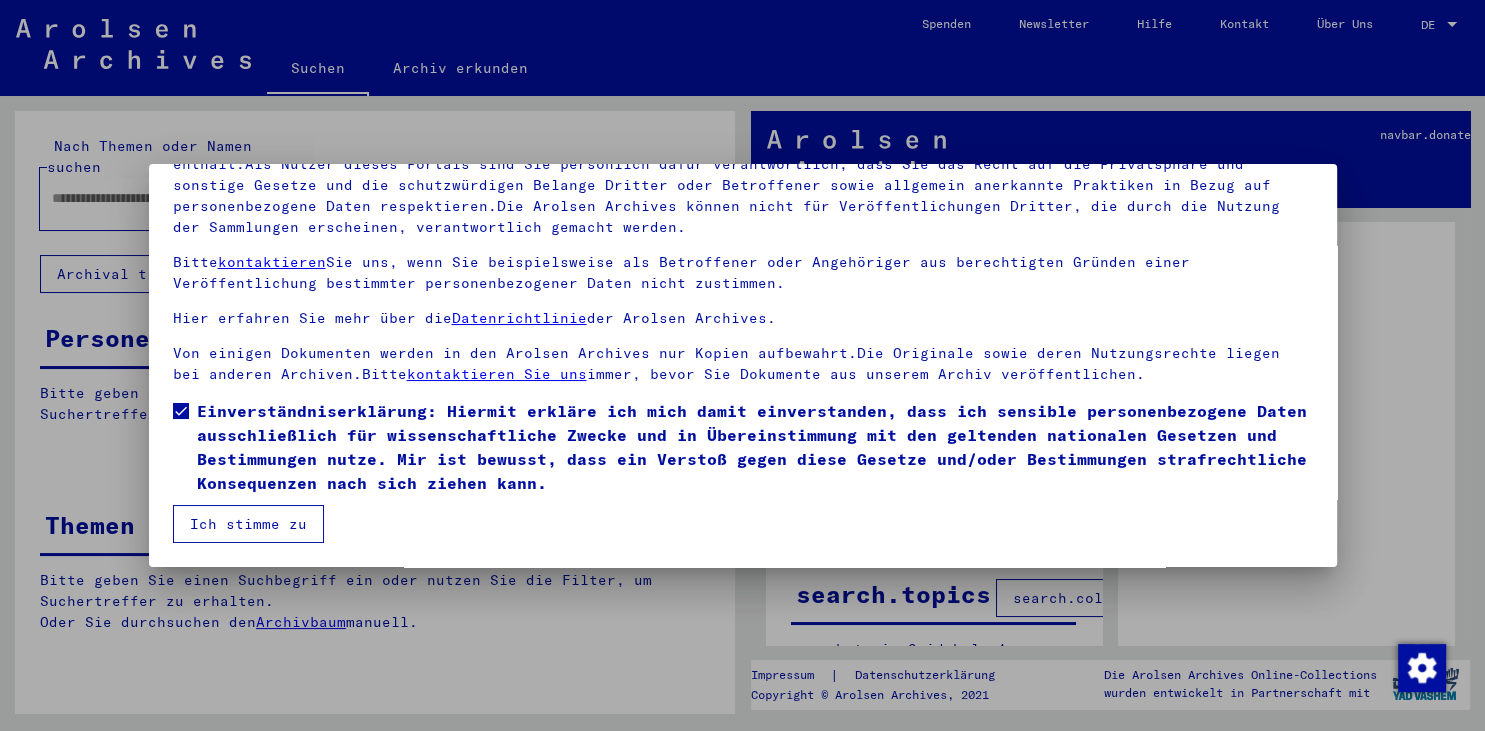 click on "Ich stimme zu" at bounding box center (248, 524) 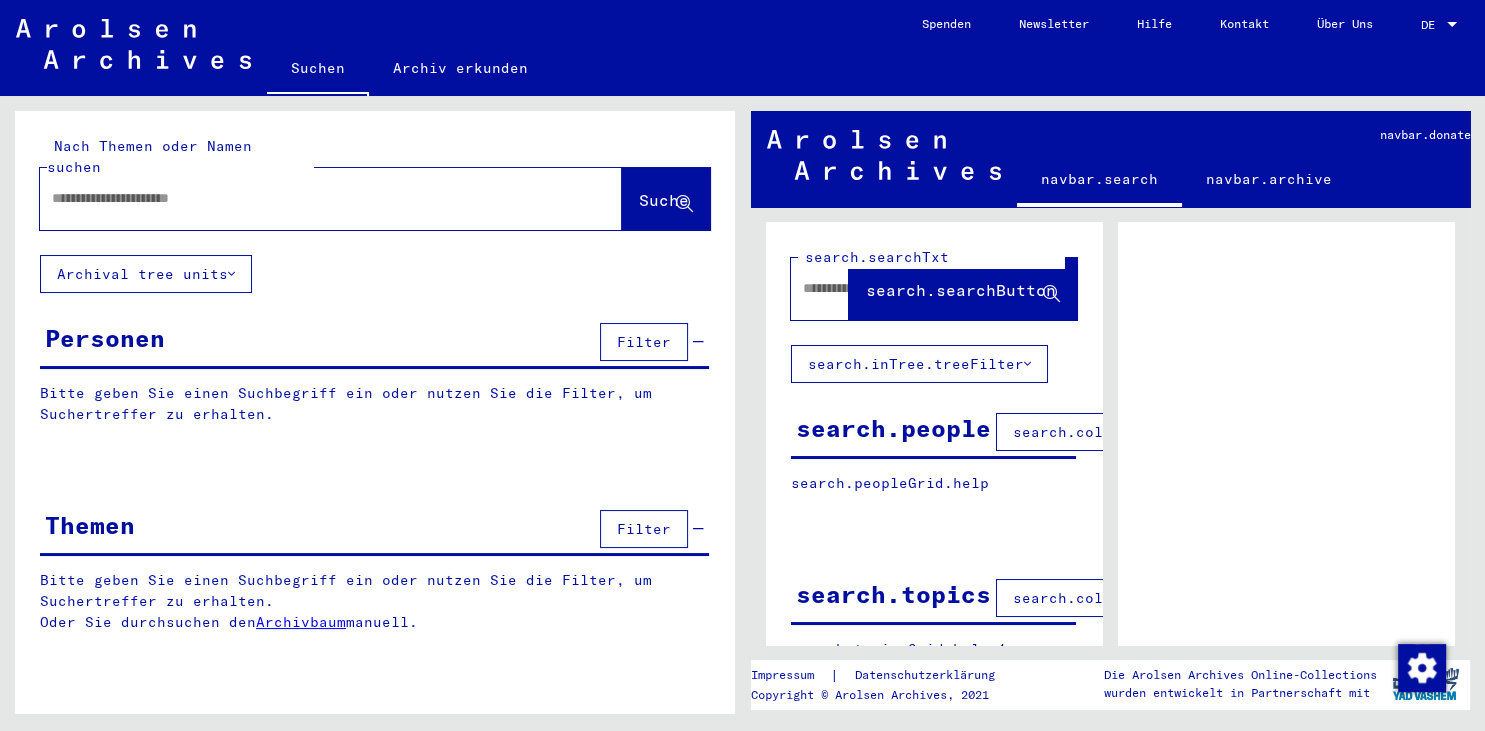 click at bounding box center [313, 198] 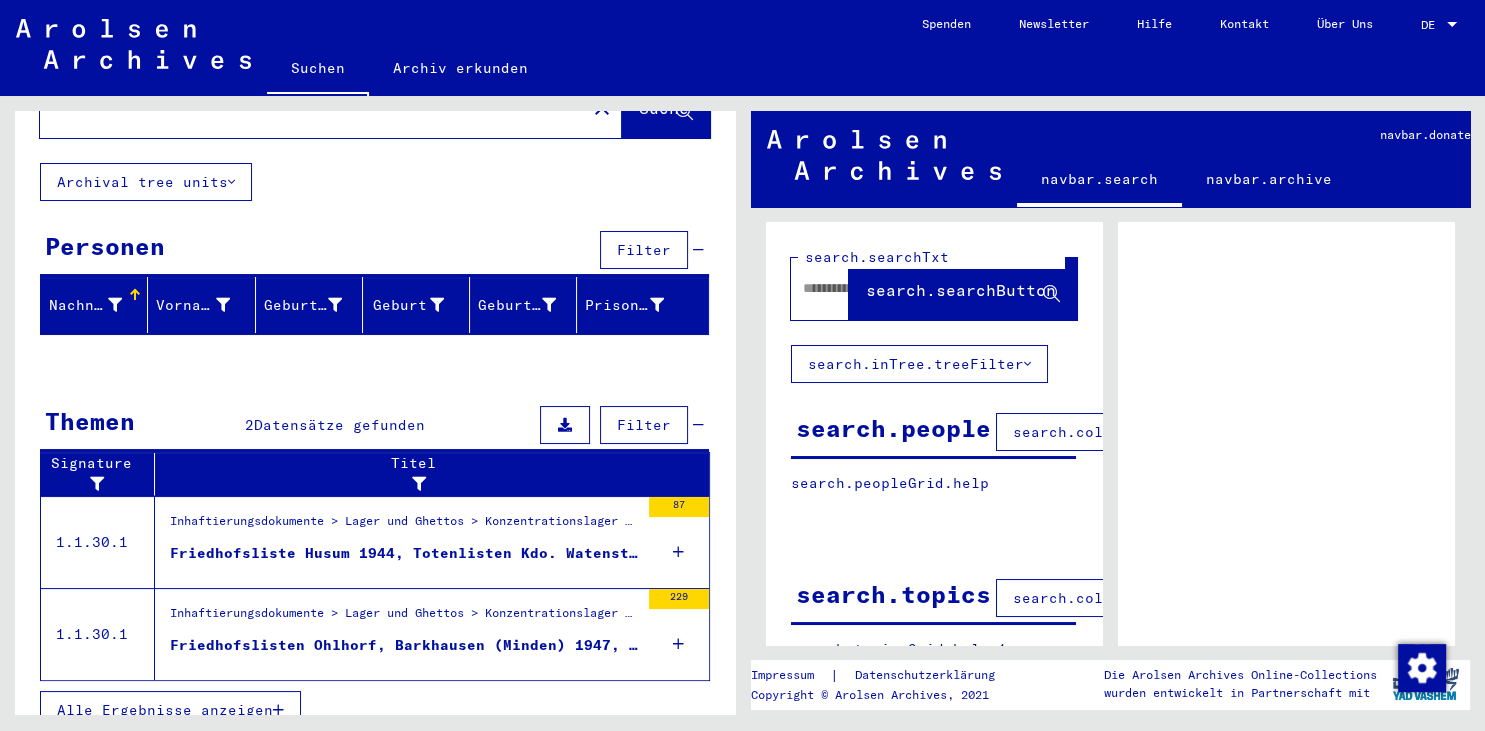 scroll, scrollTop: 0, scrollLeft: 0, axis: both 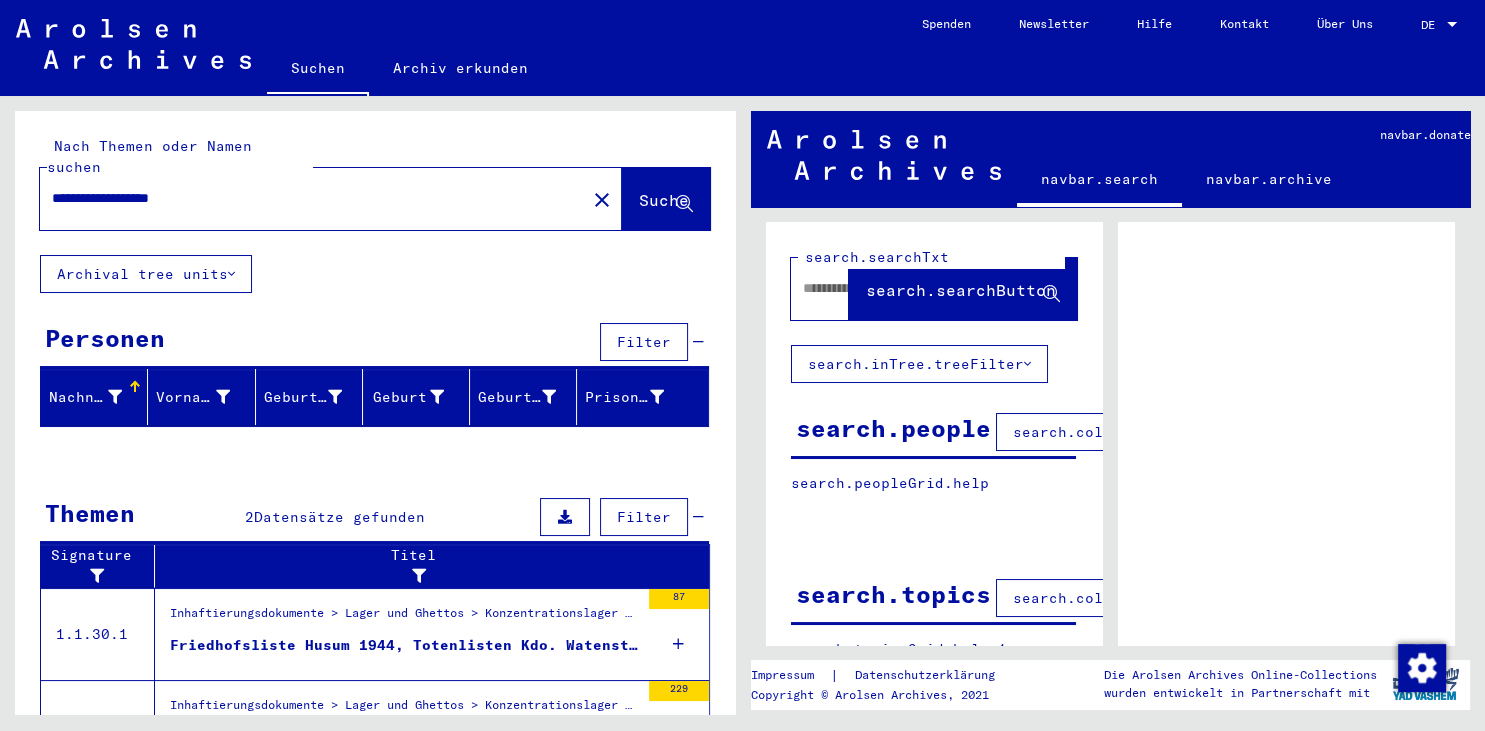 click on "**********" at bounding box center [313, 198] 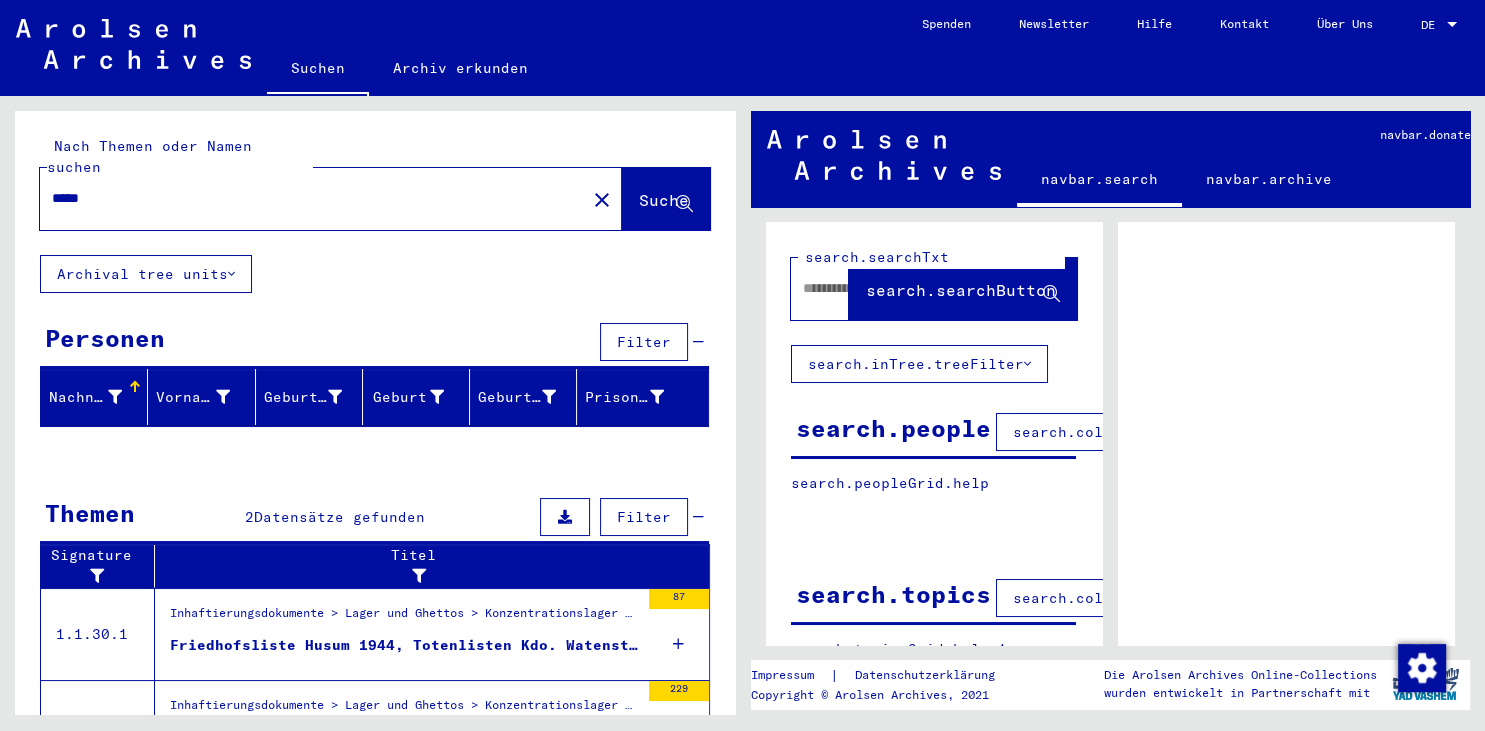 type on "*****" 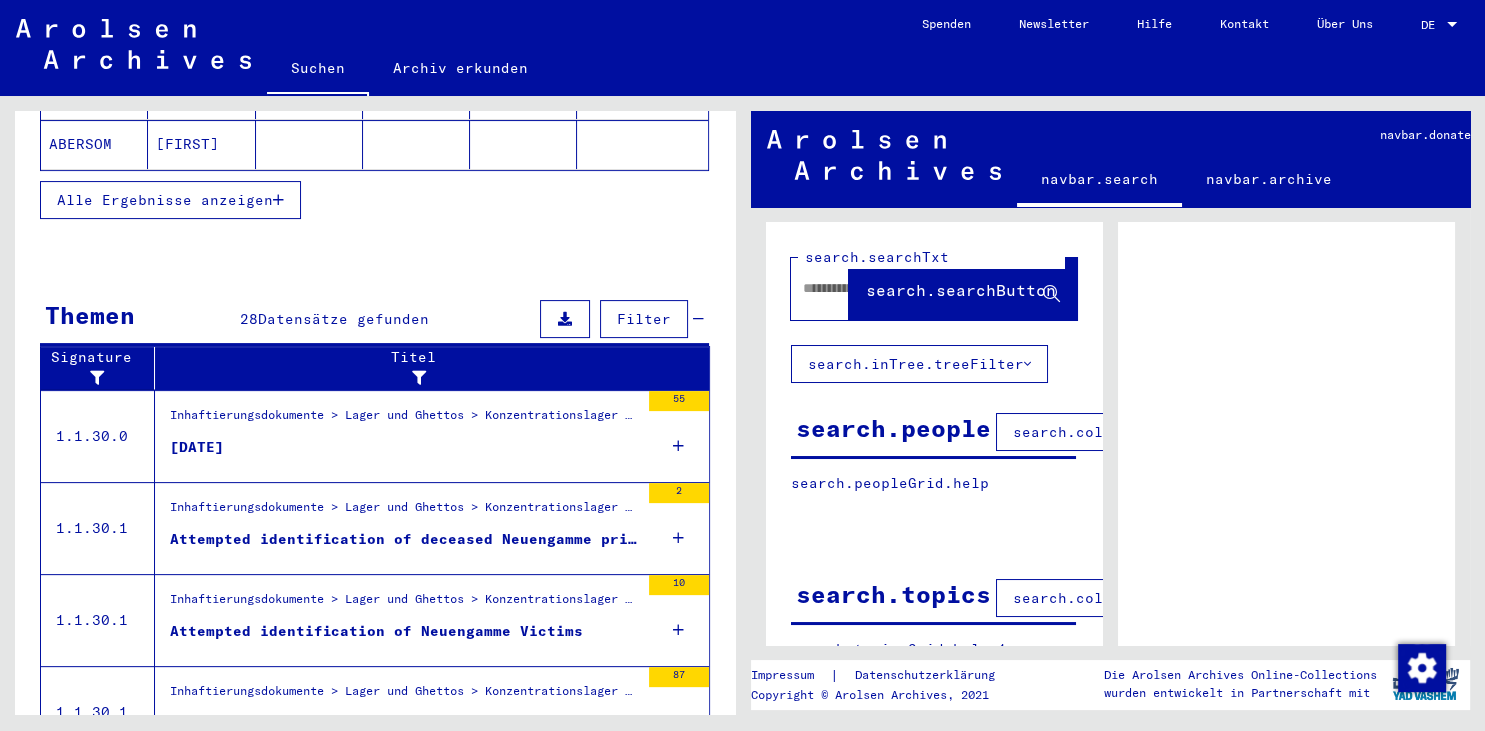 scroll, scrollTop: 552, scrollLeft: 0, axis: vertical 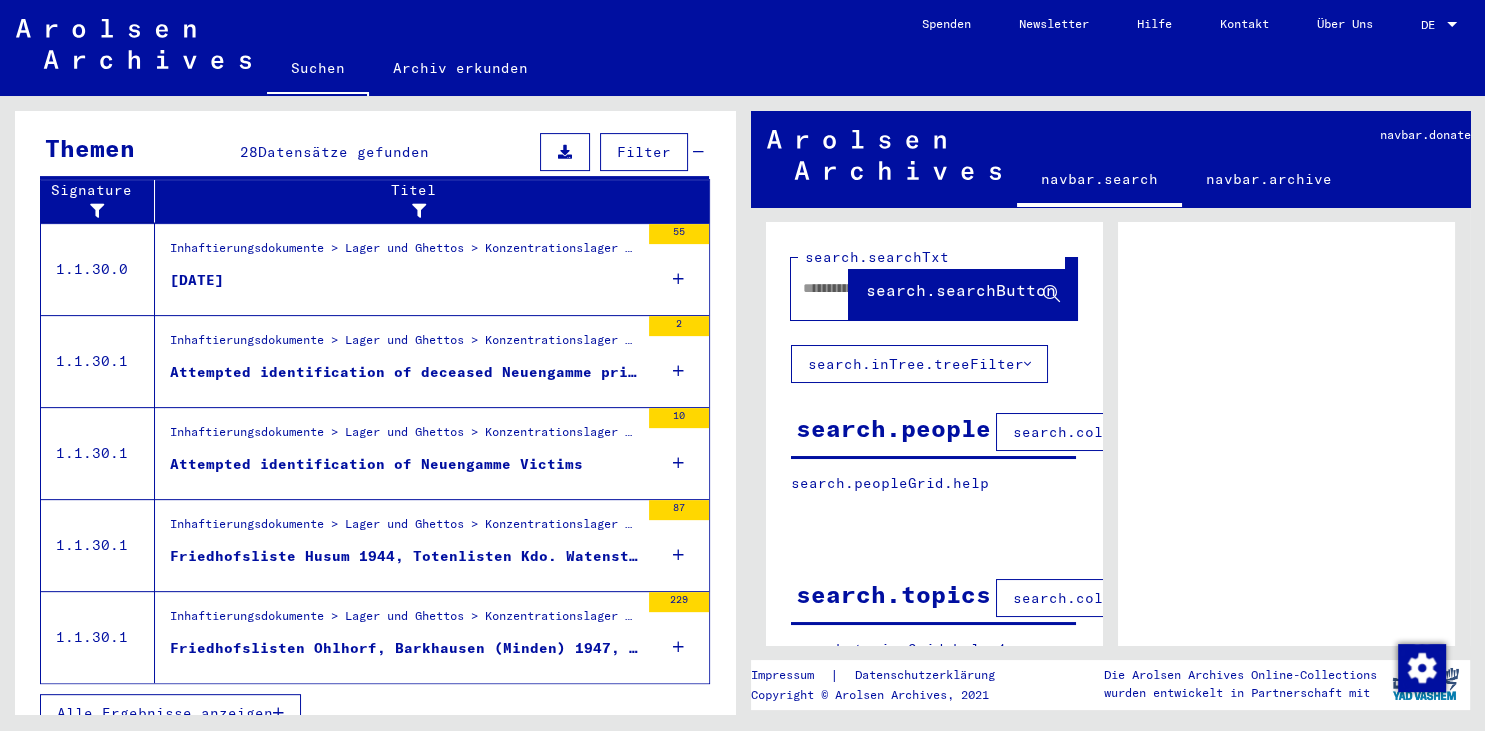click on "Alle Ergebnisse anzeigen" at bounding box center (165, 713) 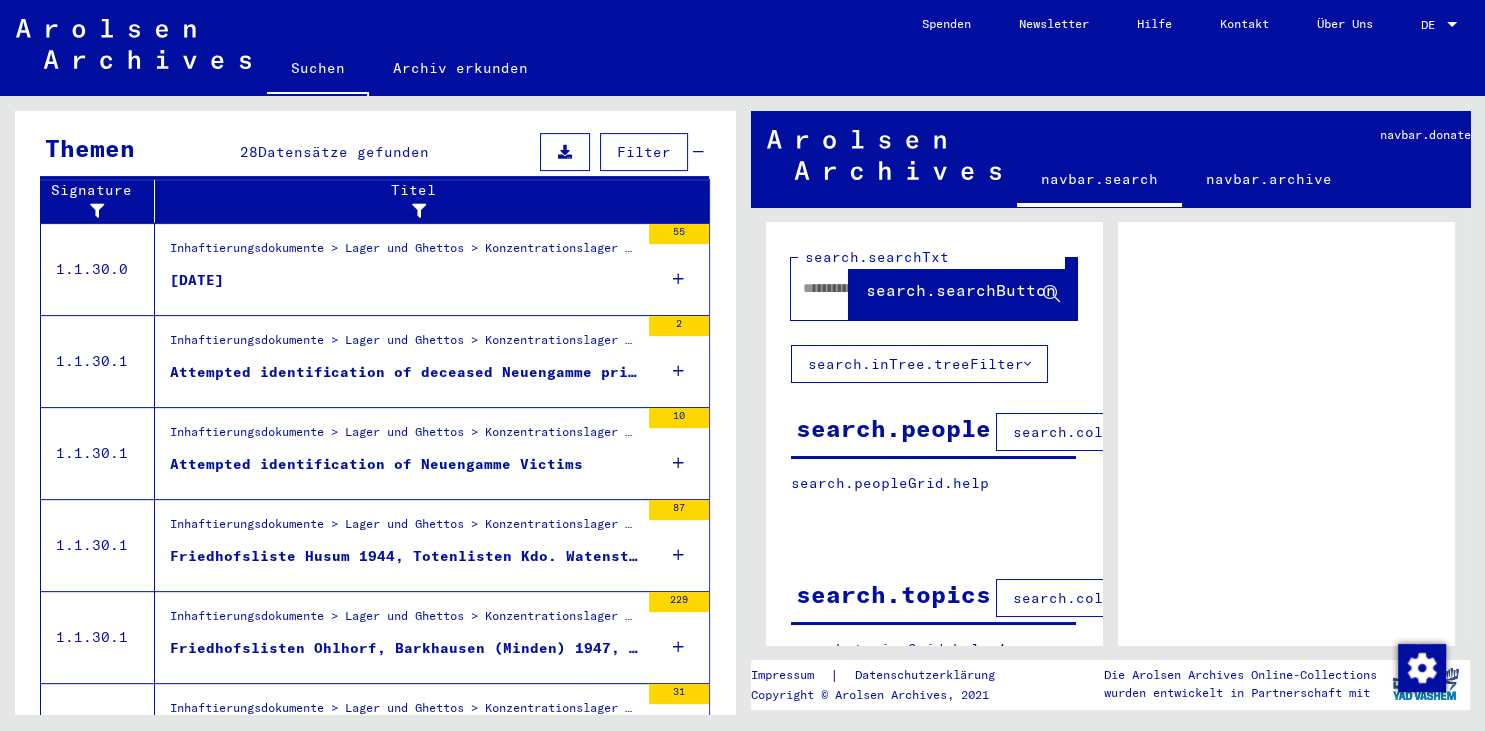 scroll, scrollTop: 310, scrollLeft: 0, axis: vertical 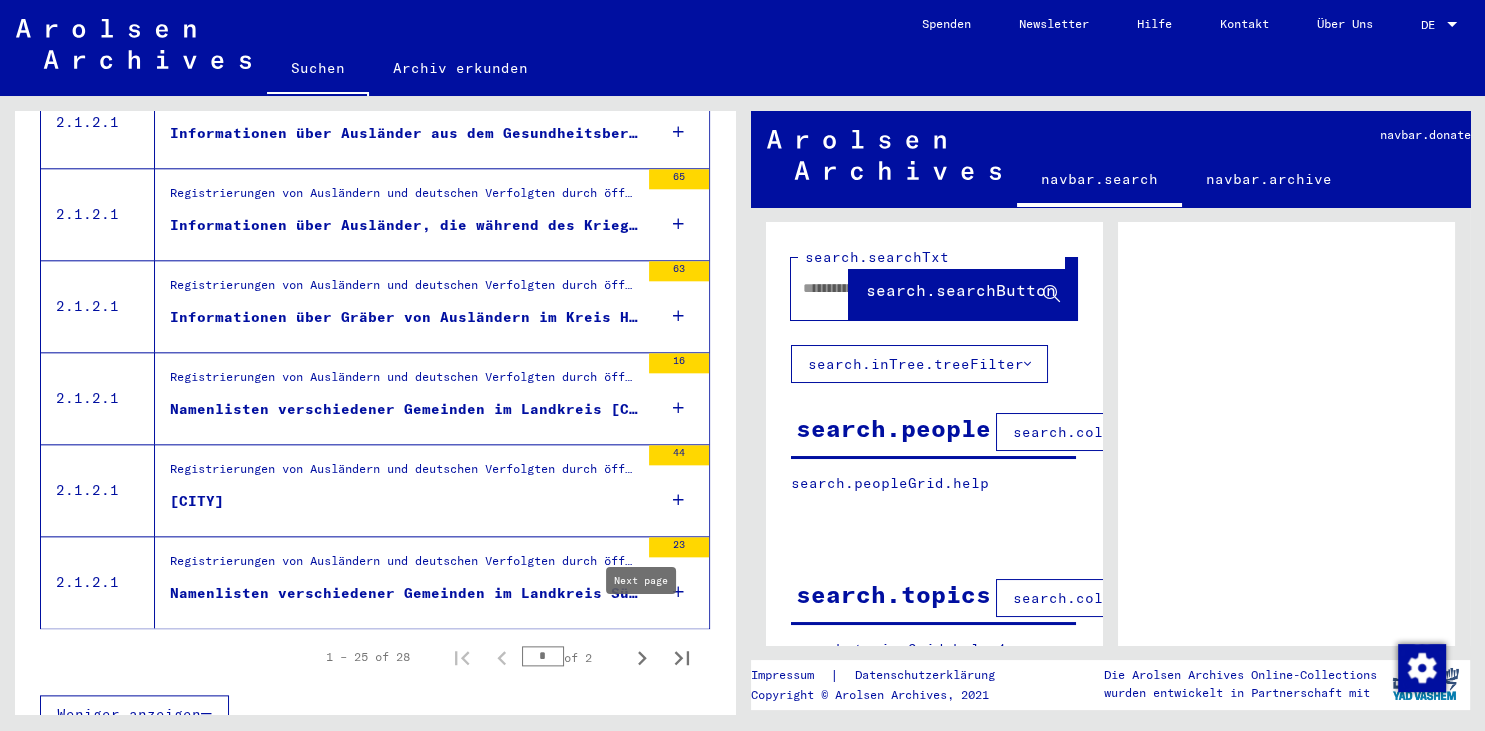 click 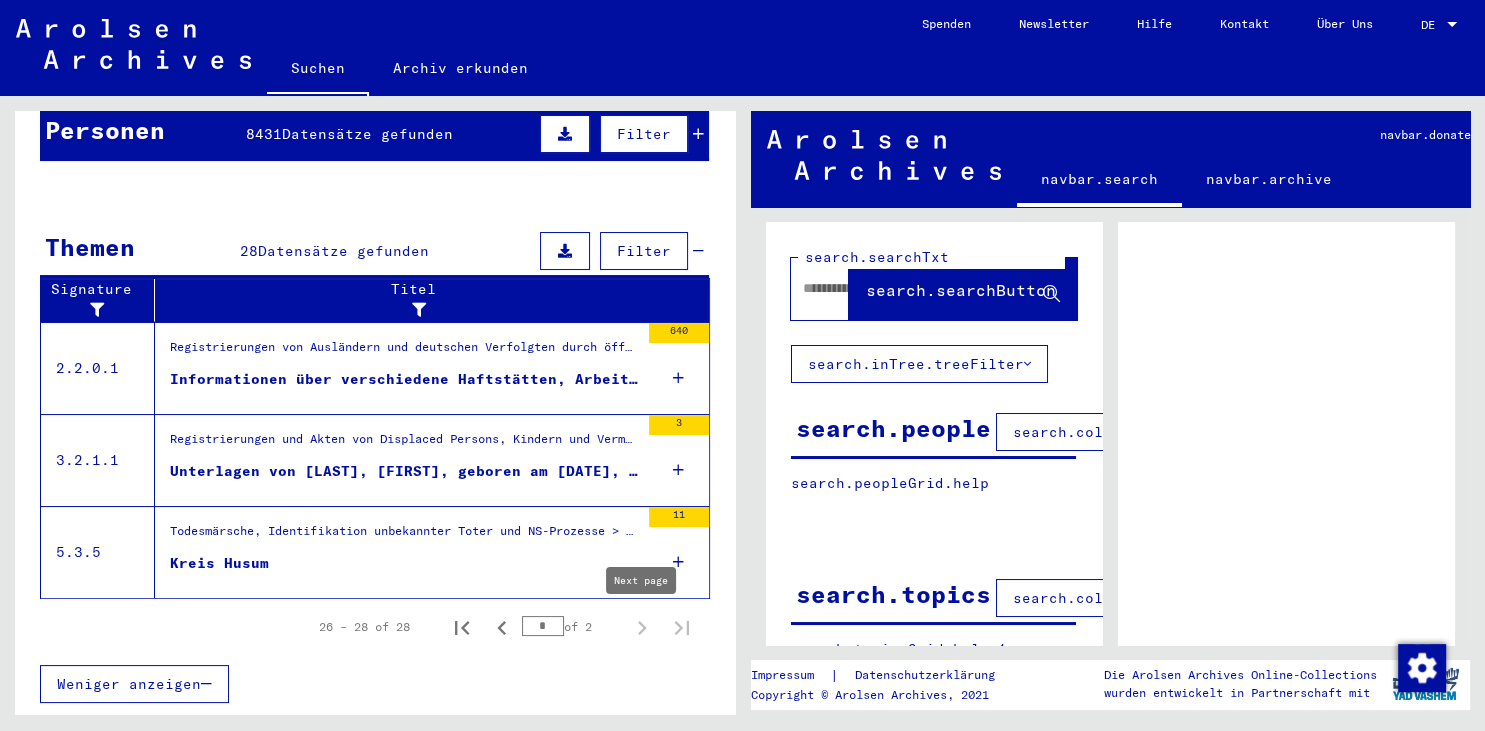 scroll, scrollTop: 182, scrollLeft: 0, axis: vertical 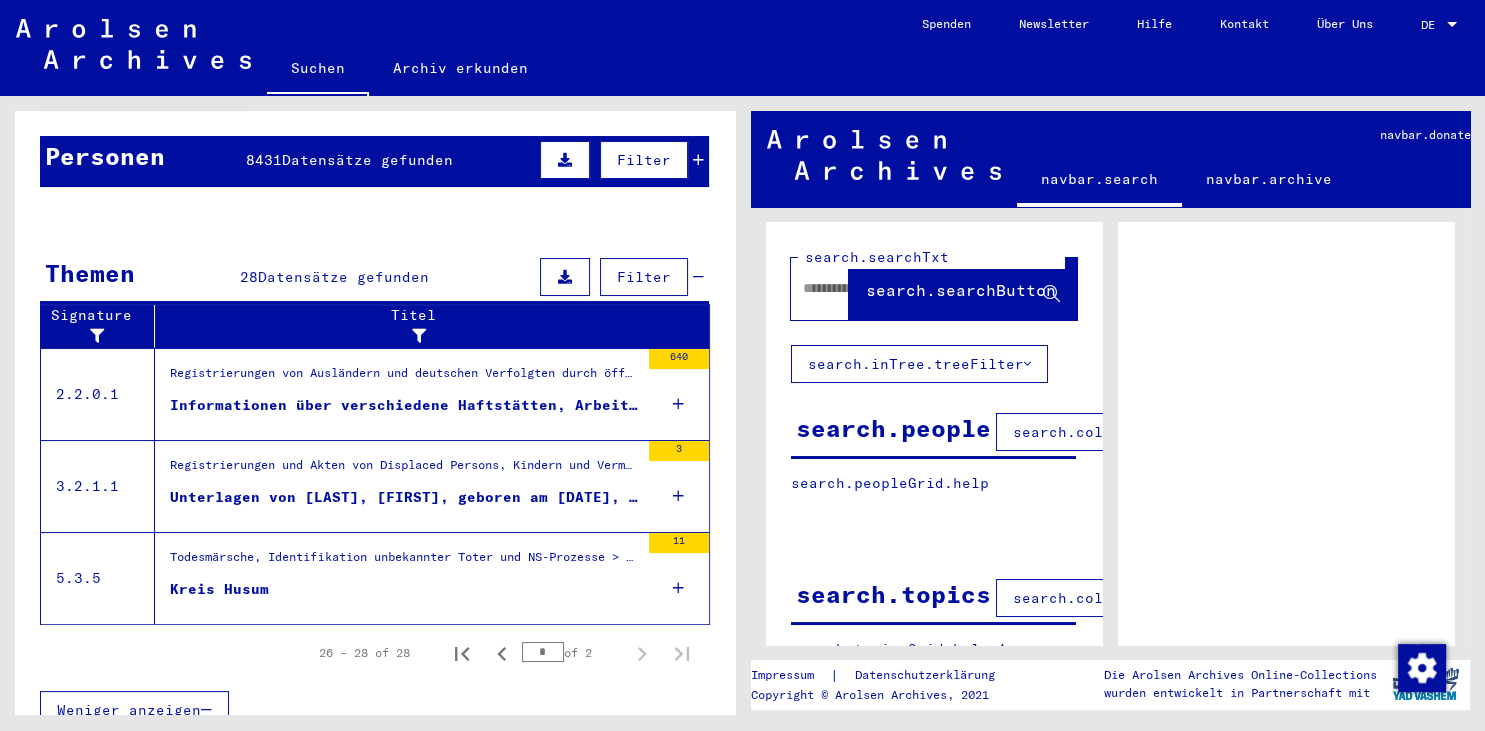 click at bounding box center [678, 588] 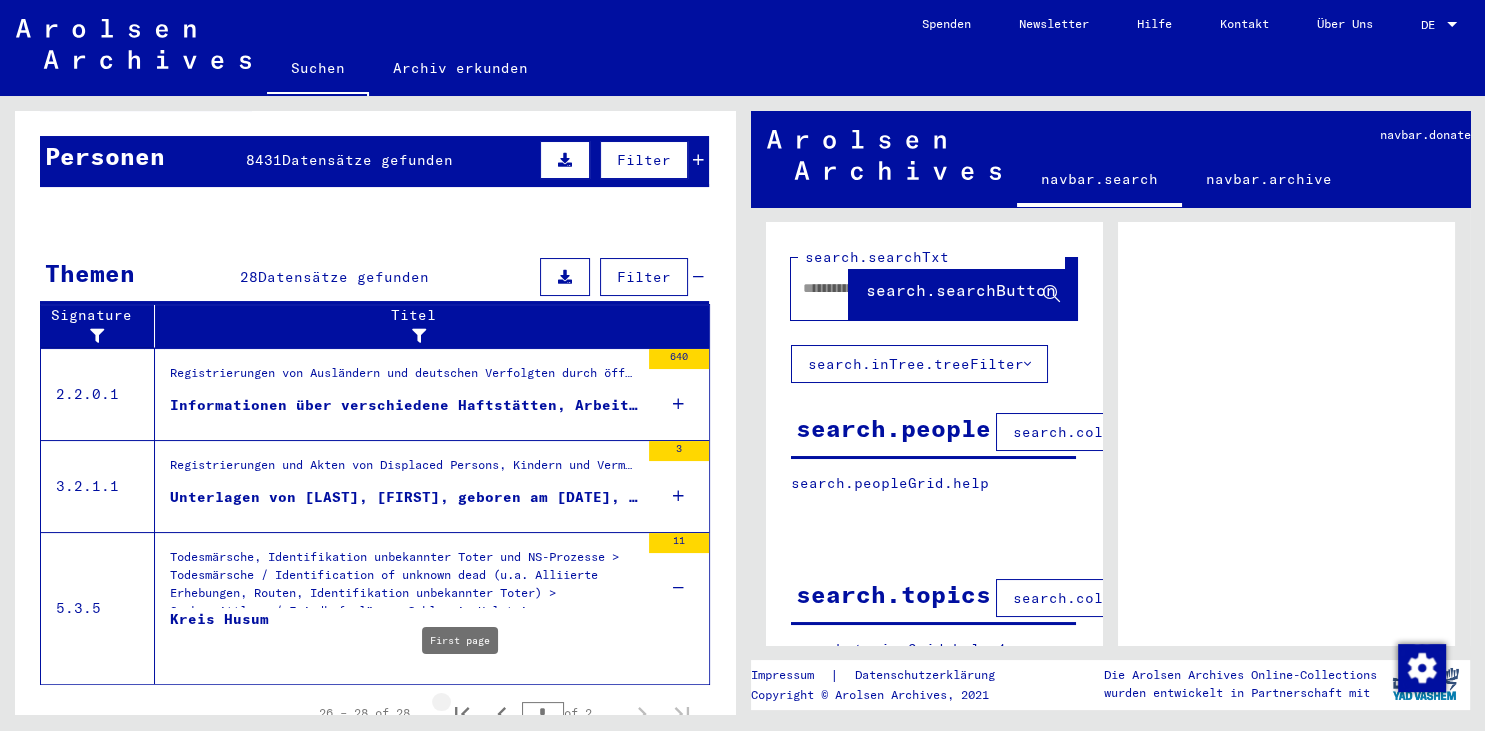 click 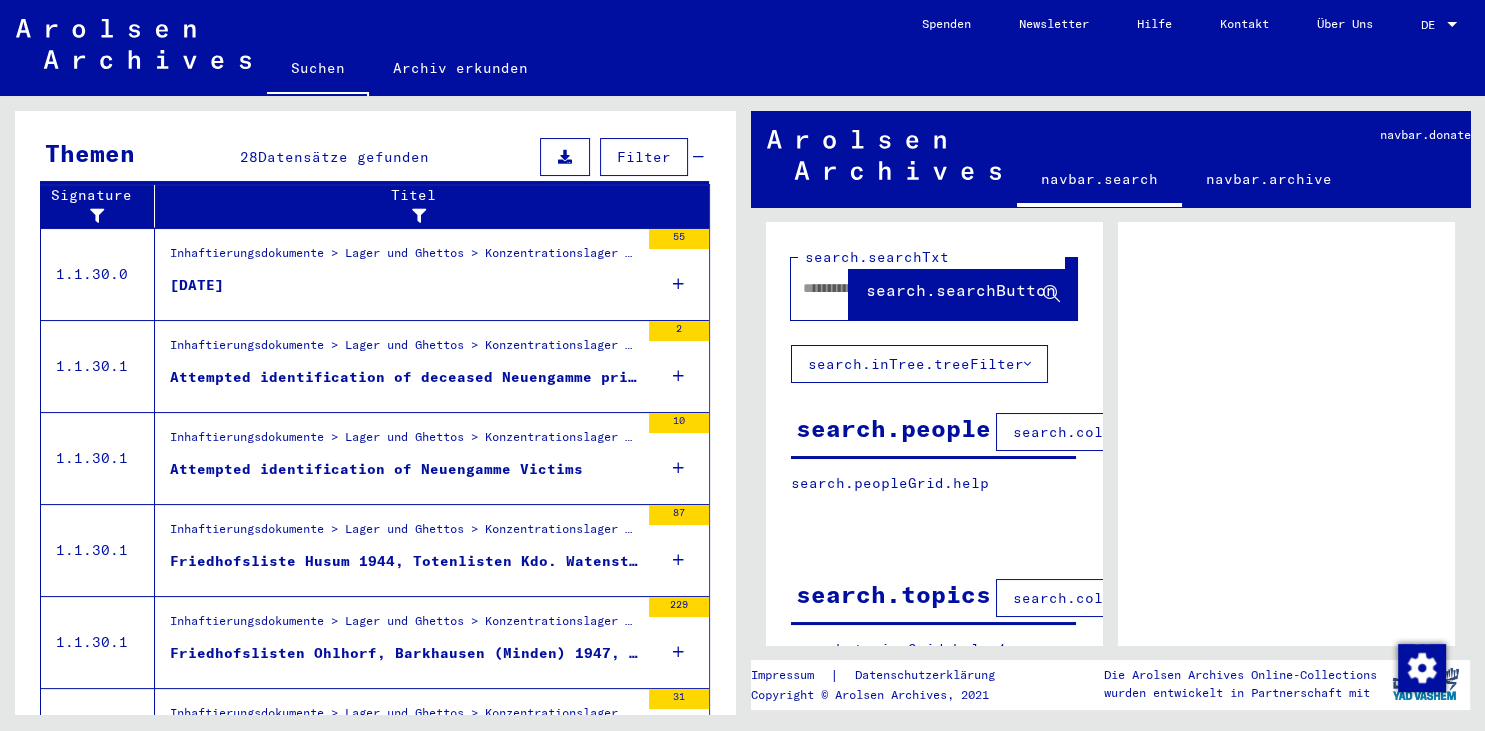 scroll, scrollTop: 305, scrollLeft: 0, axis: vertical 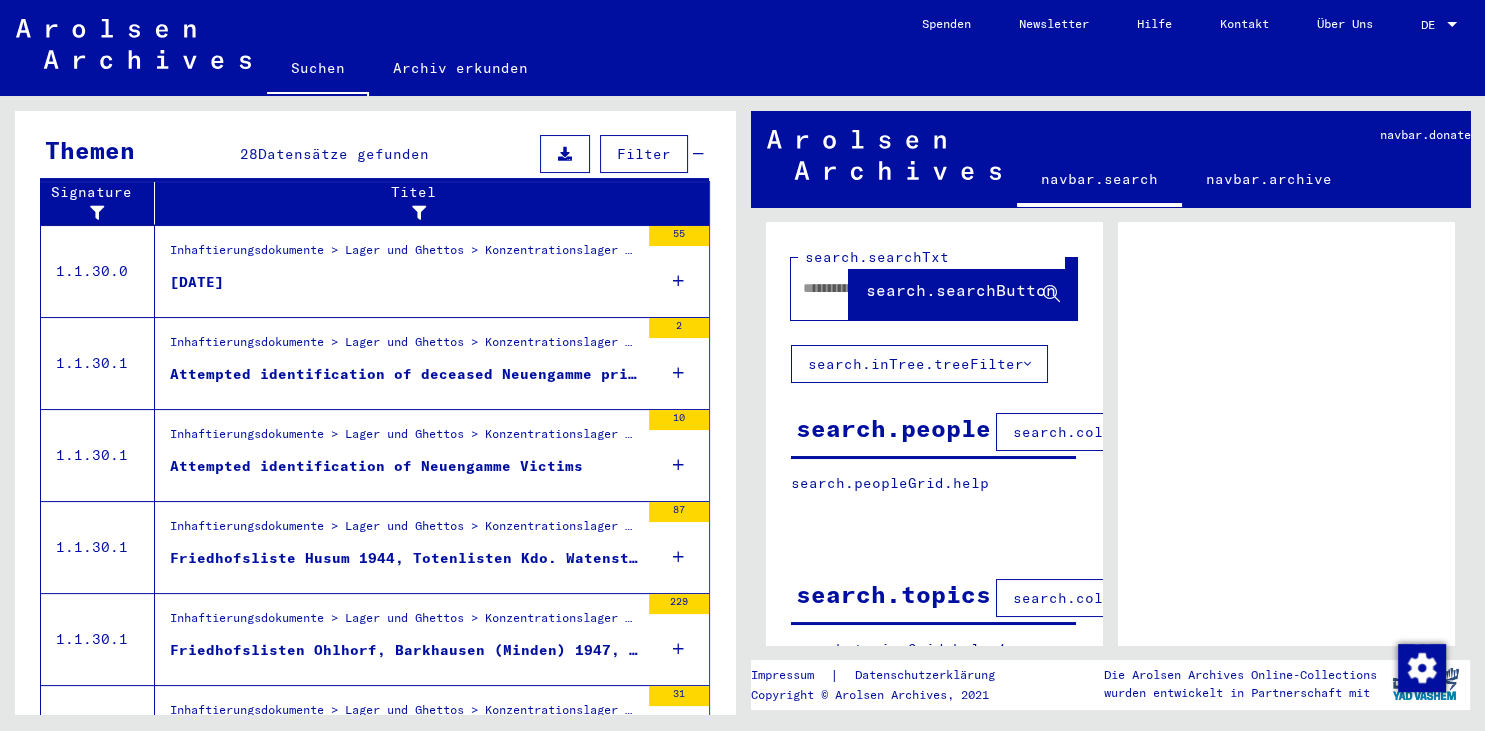 click at bounding box center (678, 465) 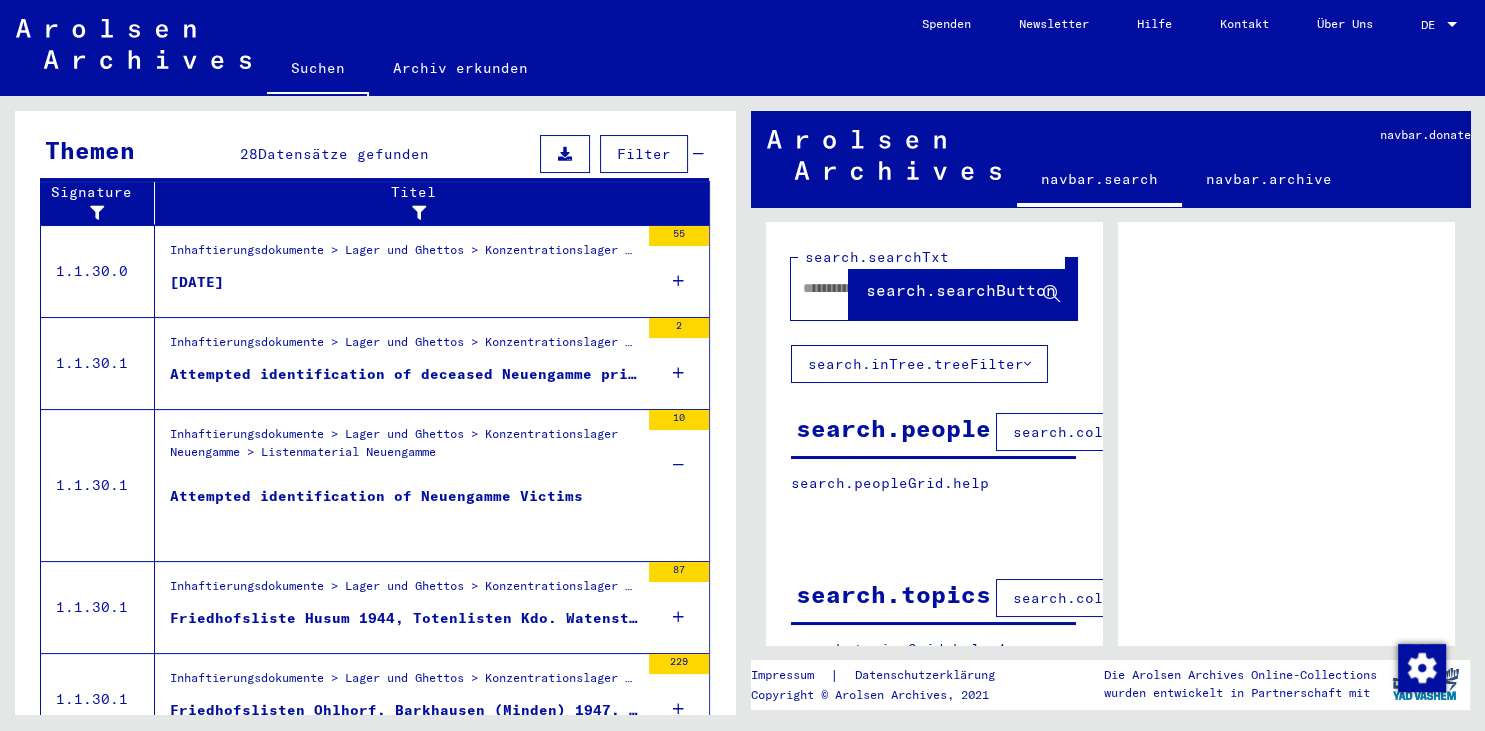 click on "Attempted identification of Neuengamme Victims" at bounding box center [376, 516] 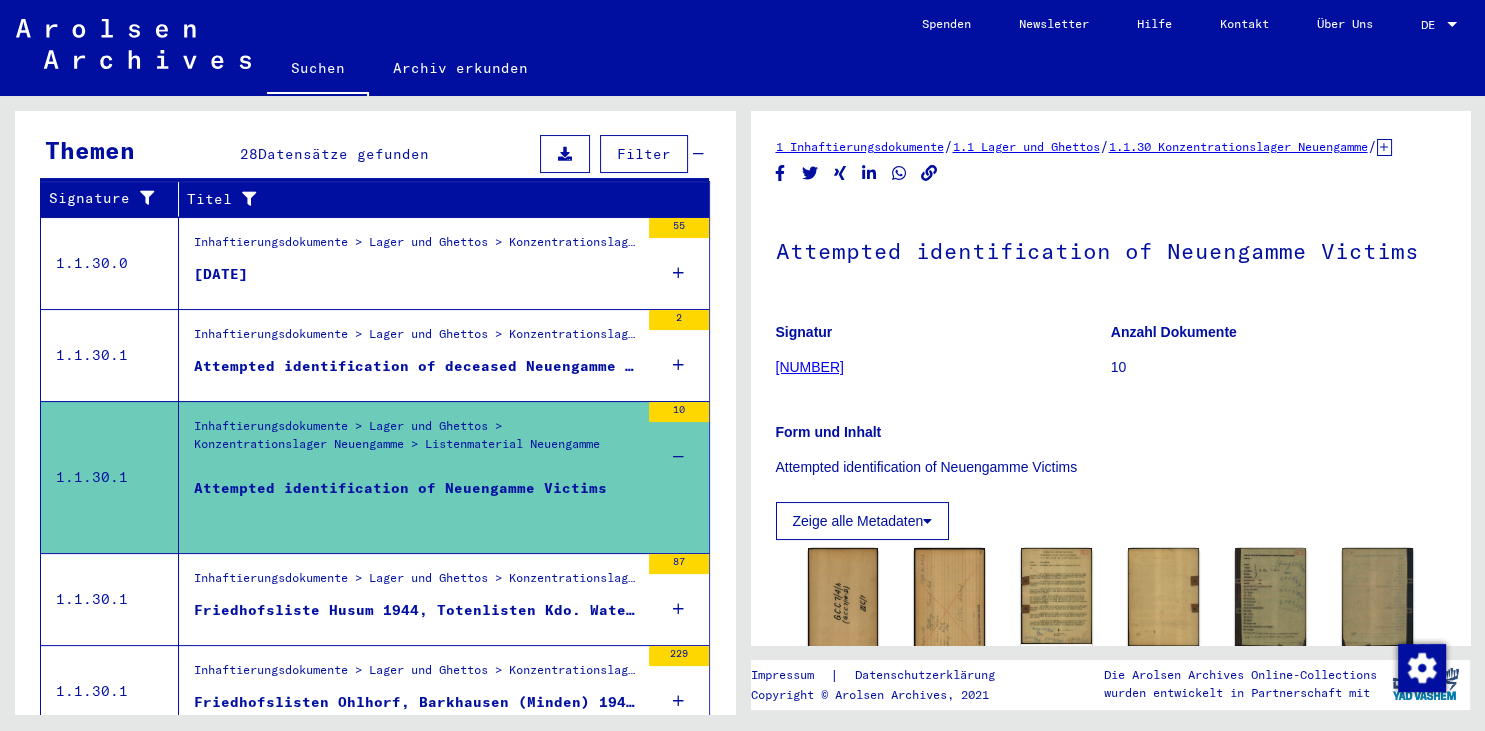 scroll, scrollTop: 110, scrollLeft: 0, axis: vertical 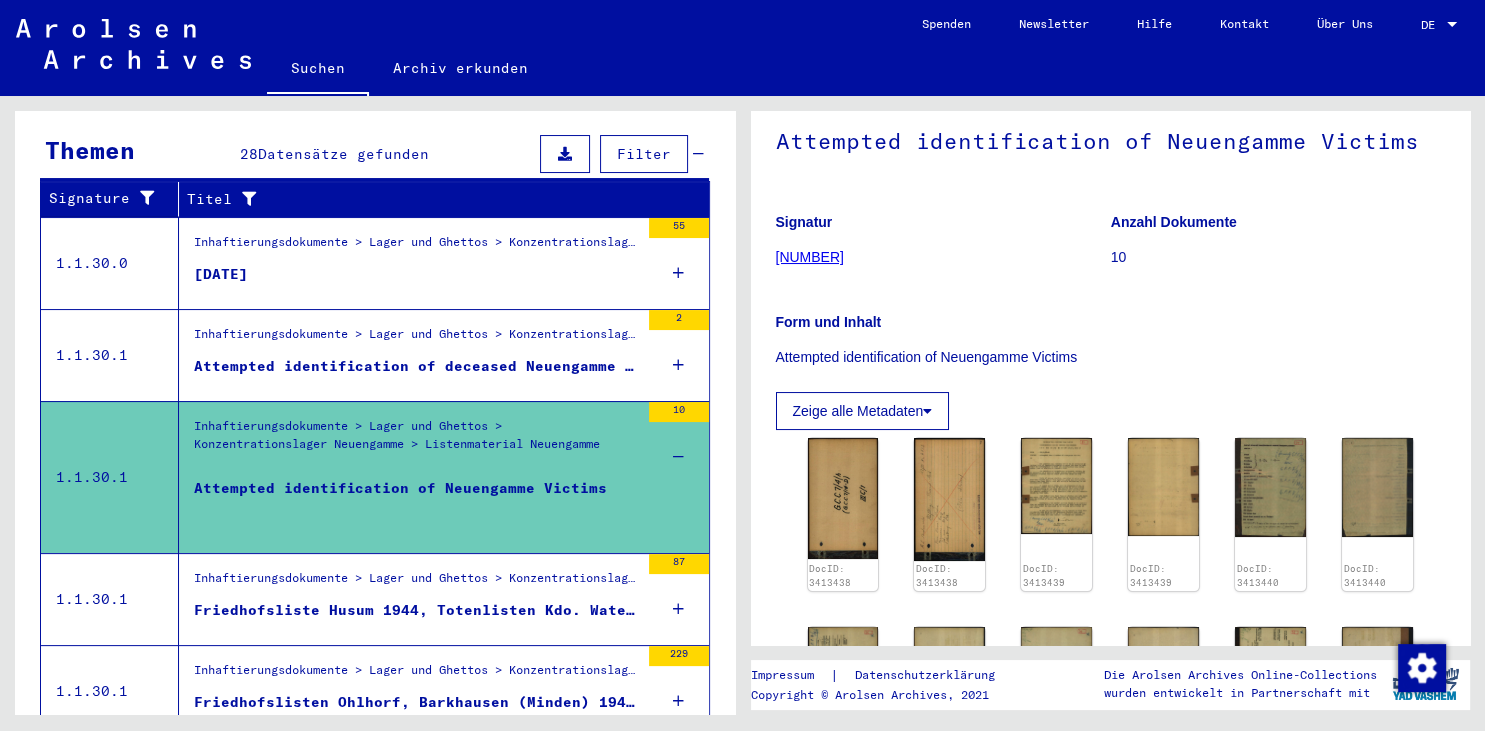 click on "Attempted identification of deceased Neuengamme prisoners, victims of the      airraid [CITY] on [DATE]" at bounding box center [416, 366] 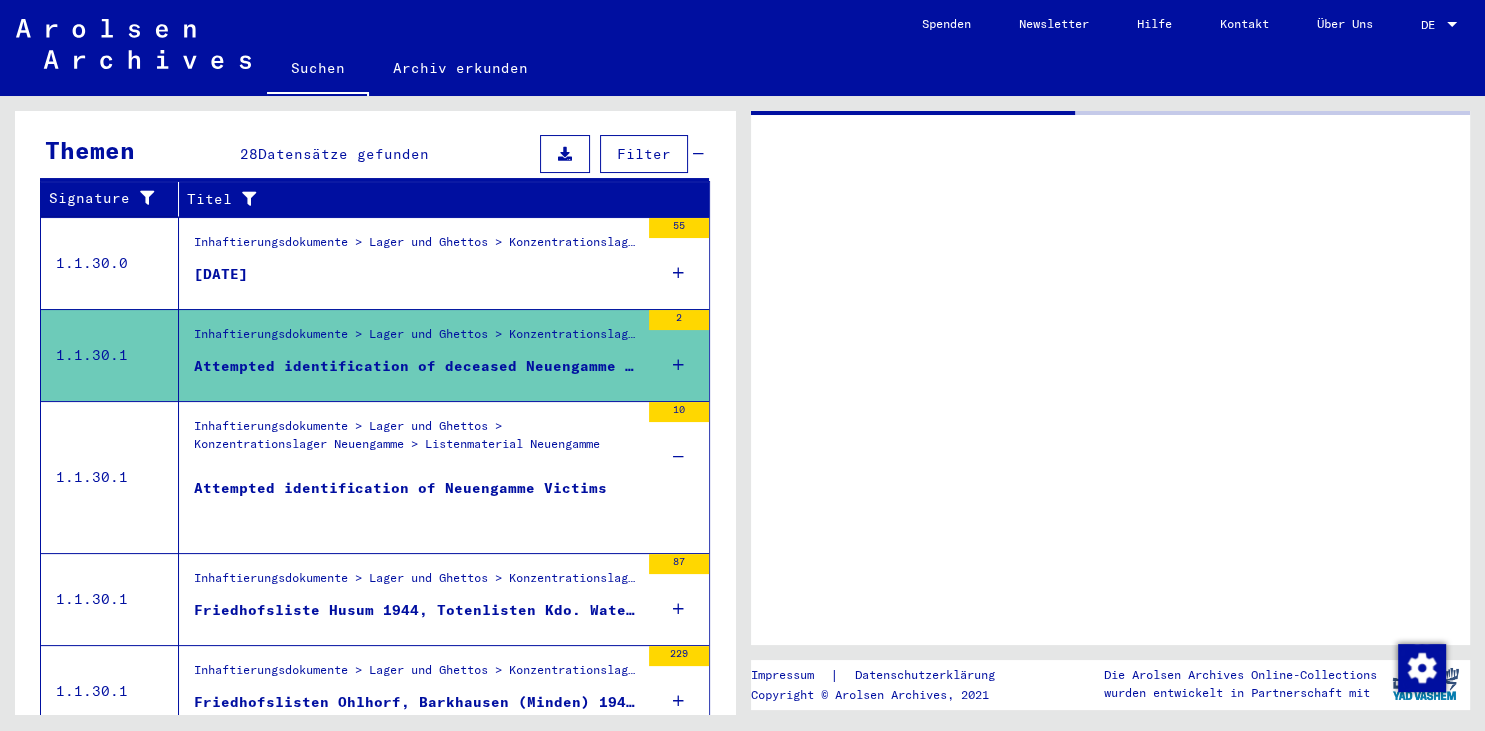 scroll, scrollTop: 0, scrollLeft: 0, axis: both 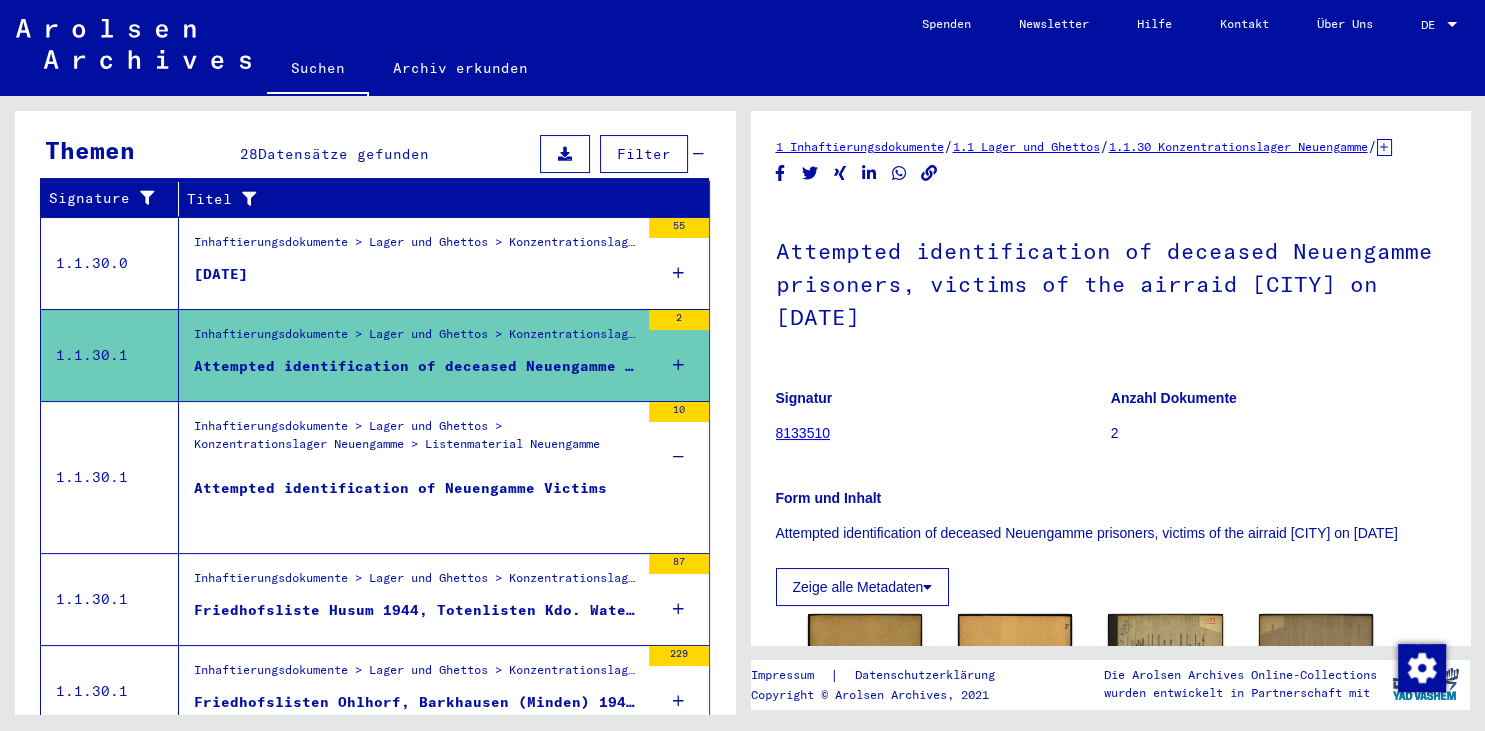 click 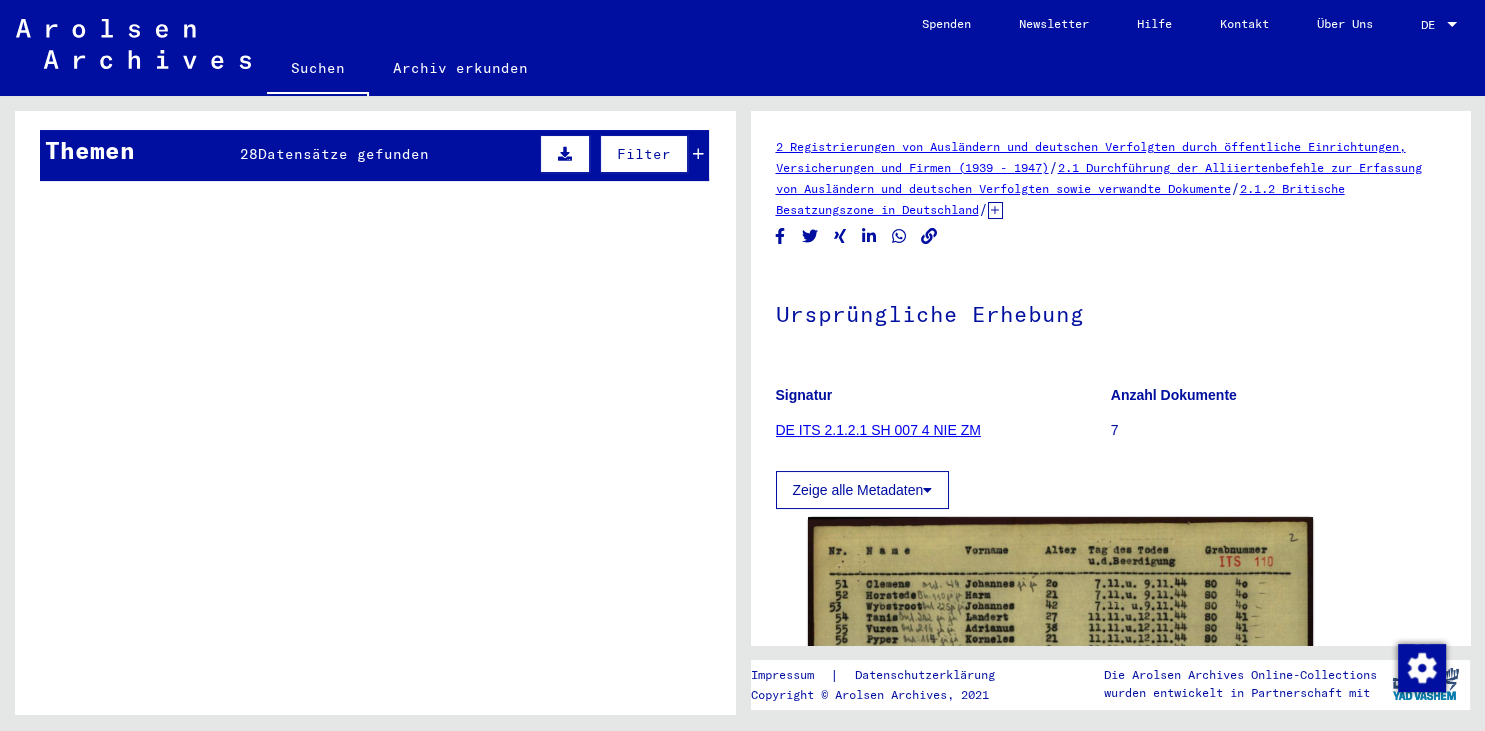 scroll, scrollTop: 0, scrollLeft: 0, axis: both 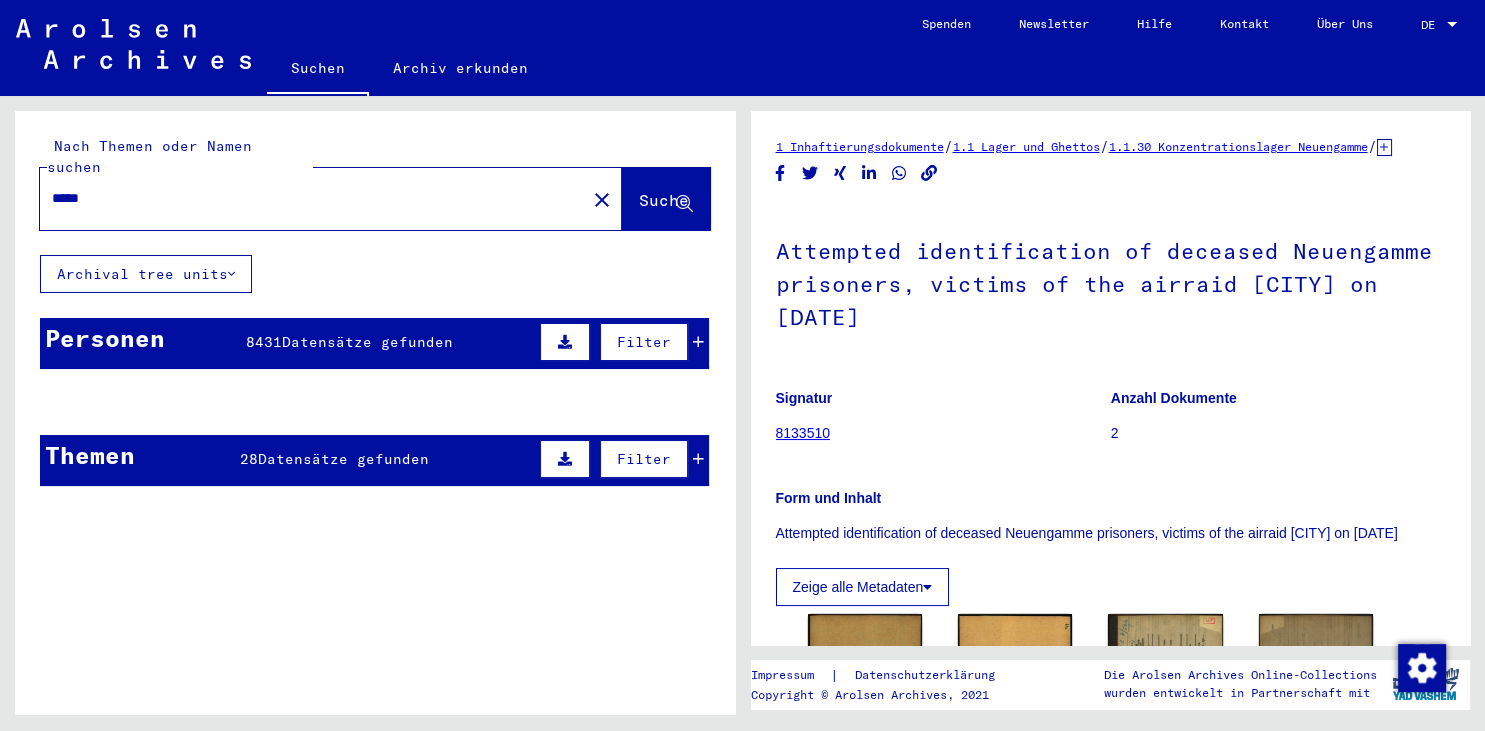 click at bounding box center [642, 500] 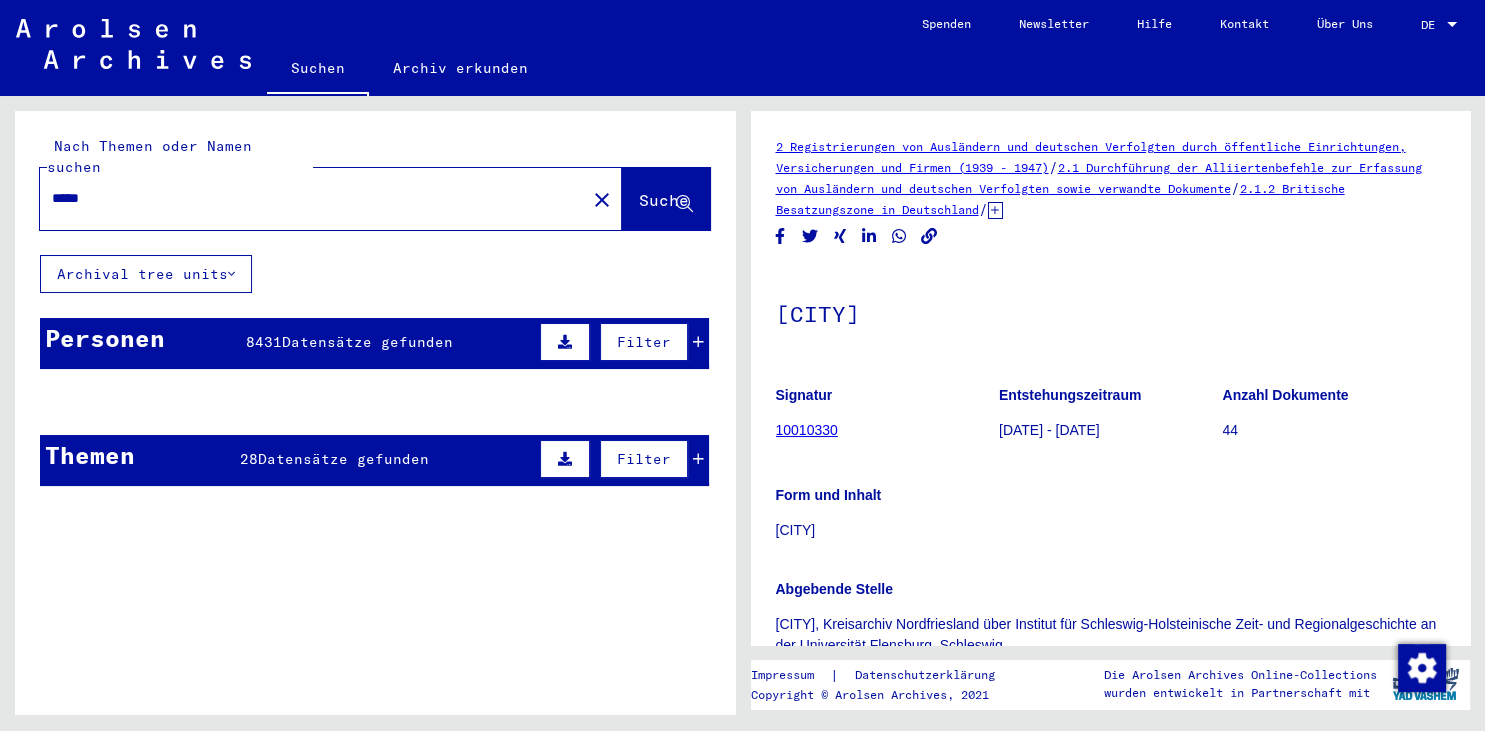 click 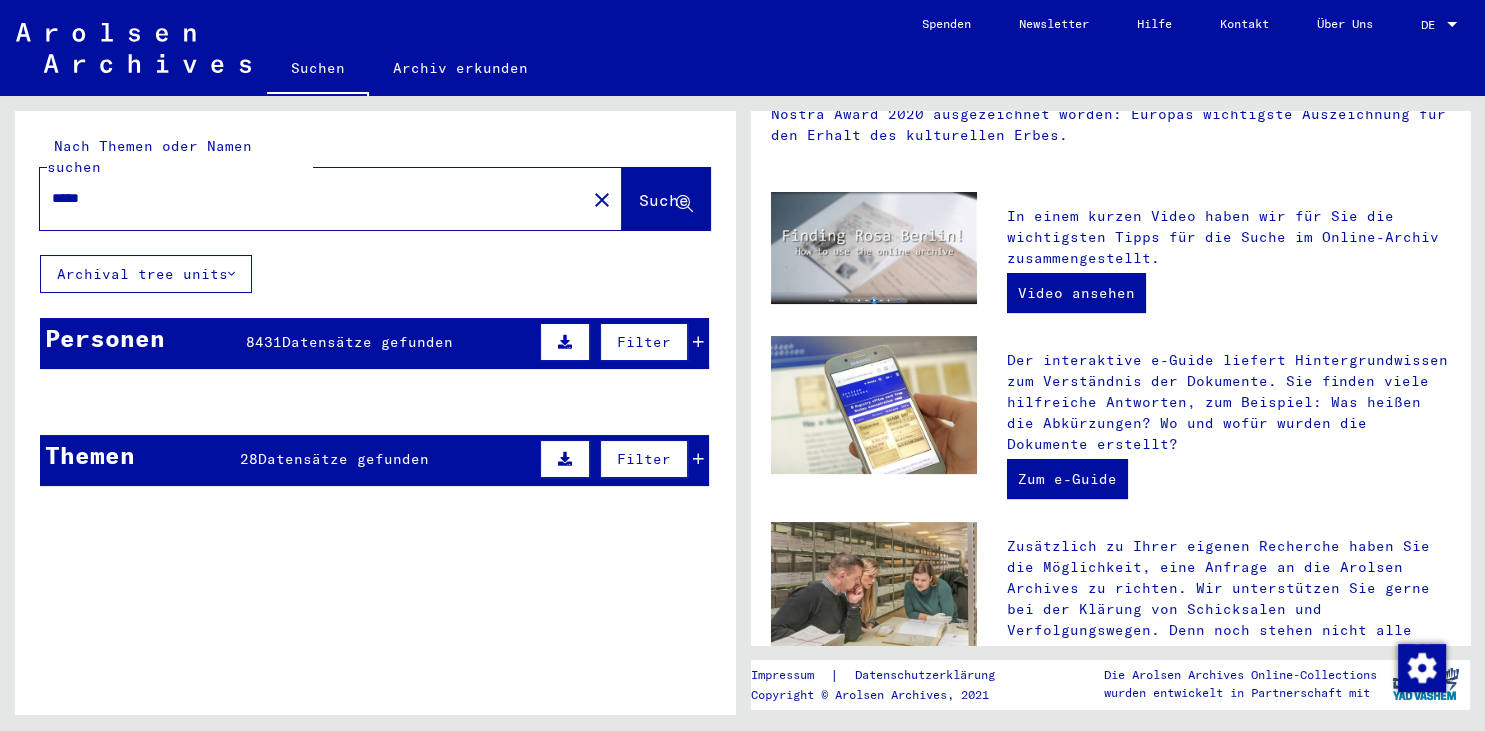 scroll, scrollTop: 0, scrollLeft: 0, axis: both 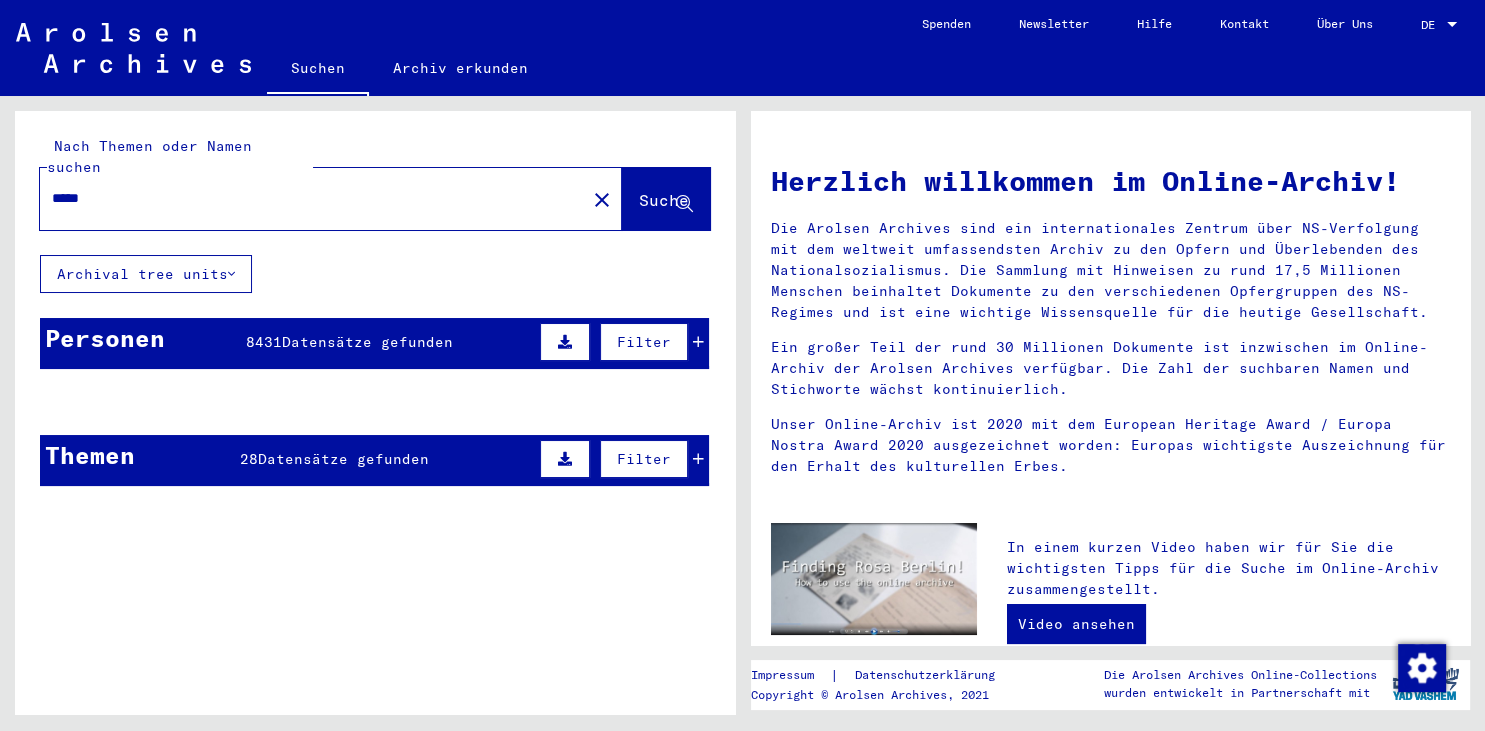 click on "*****" at bounding box center [307, 198] 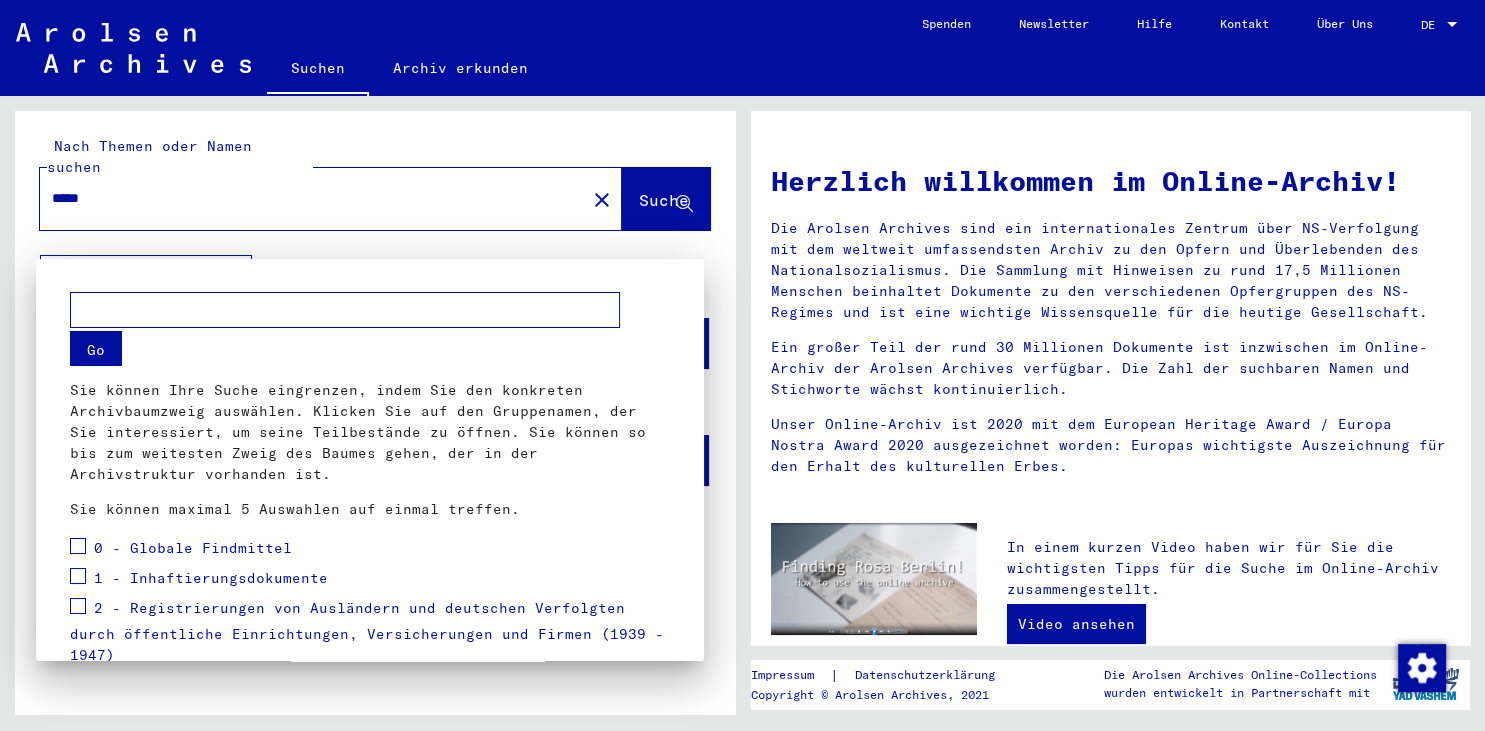 click at bounding box center [742, 365] 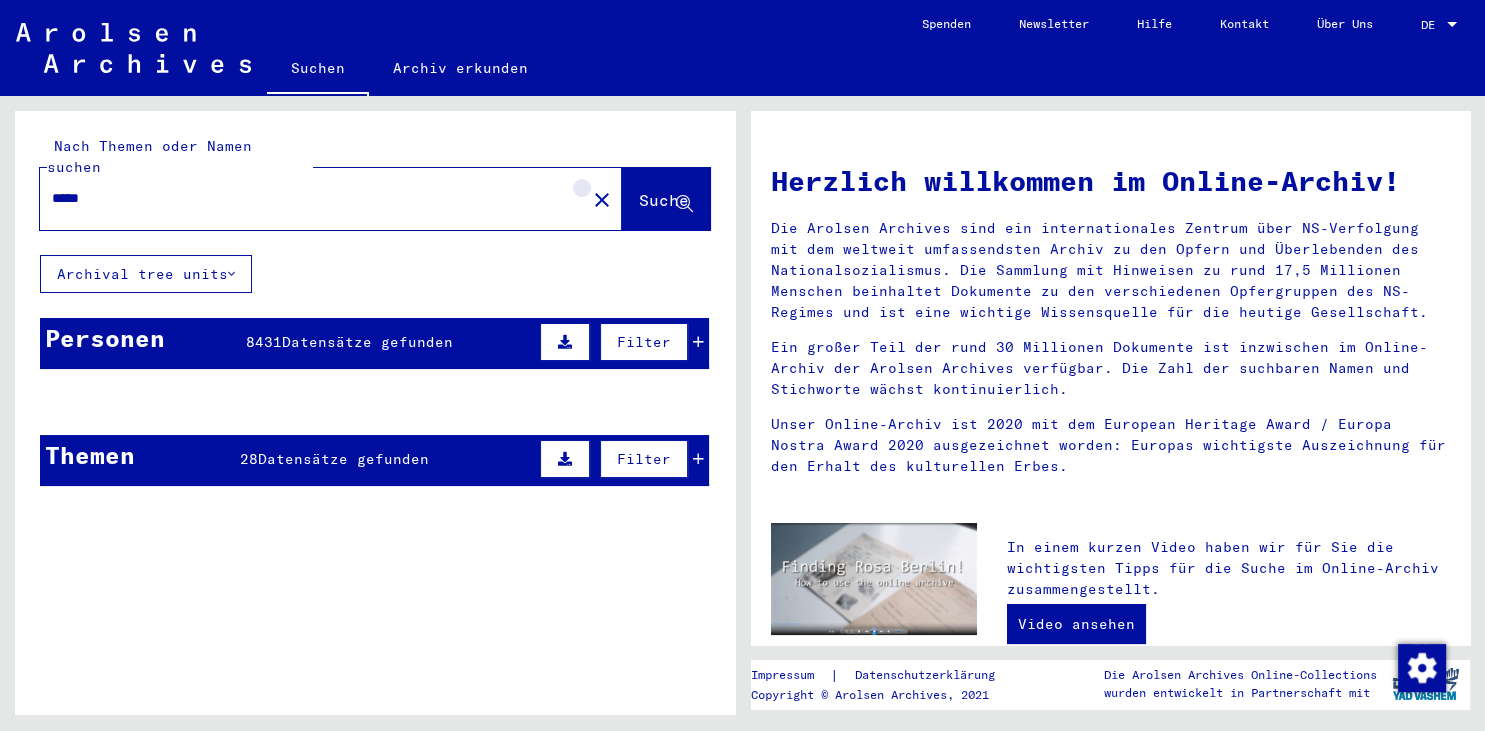 click on "close" 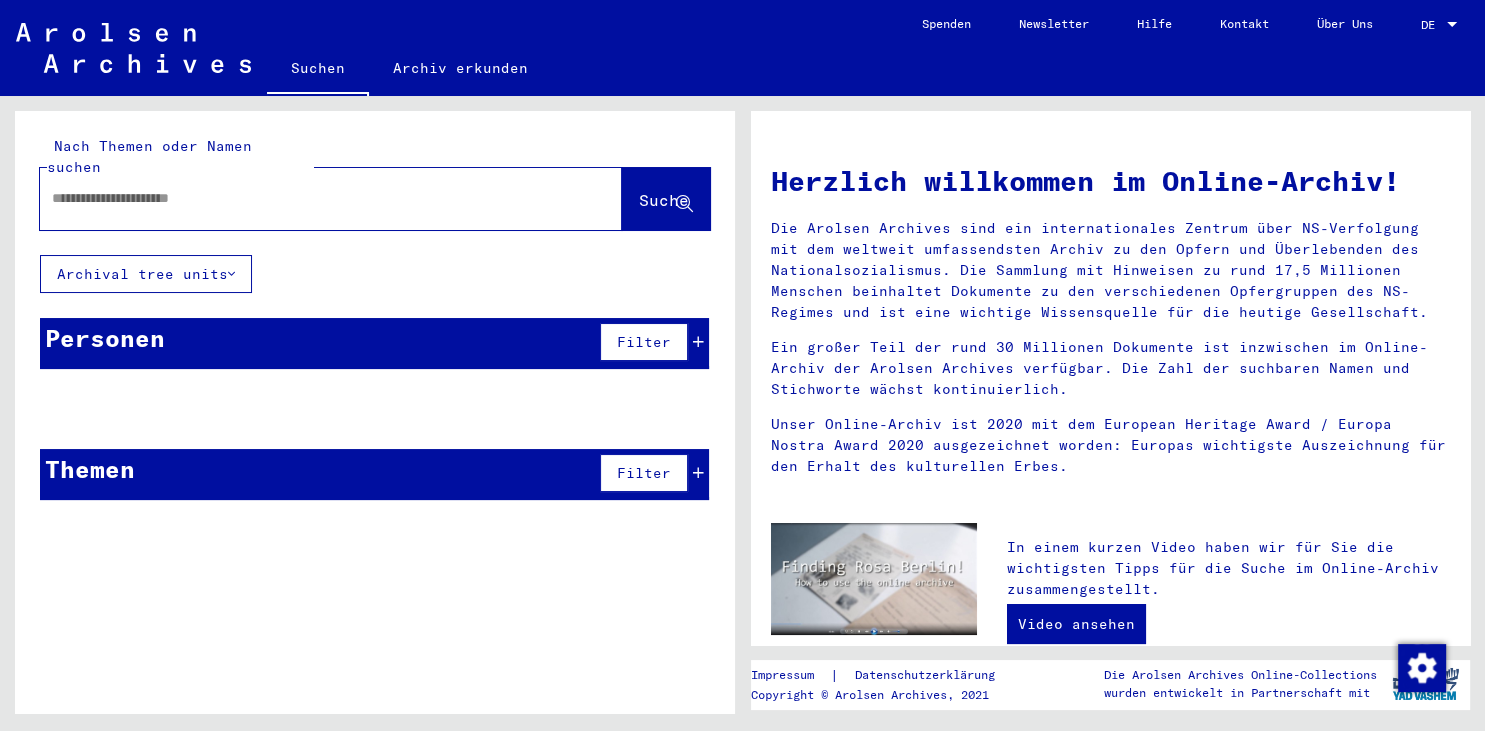 click at bounding box center (307, 198) 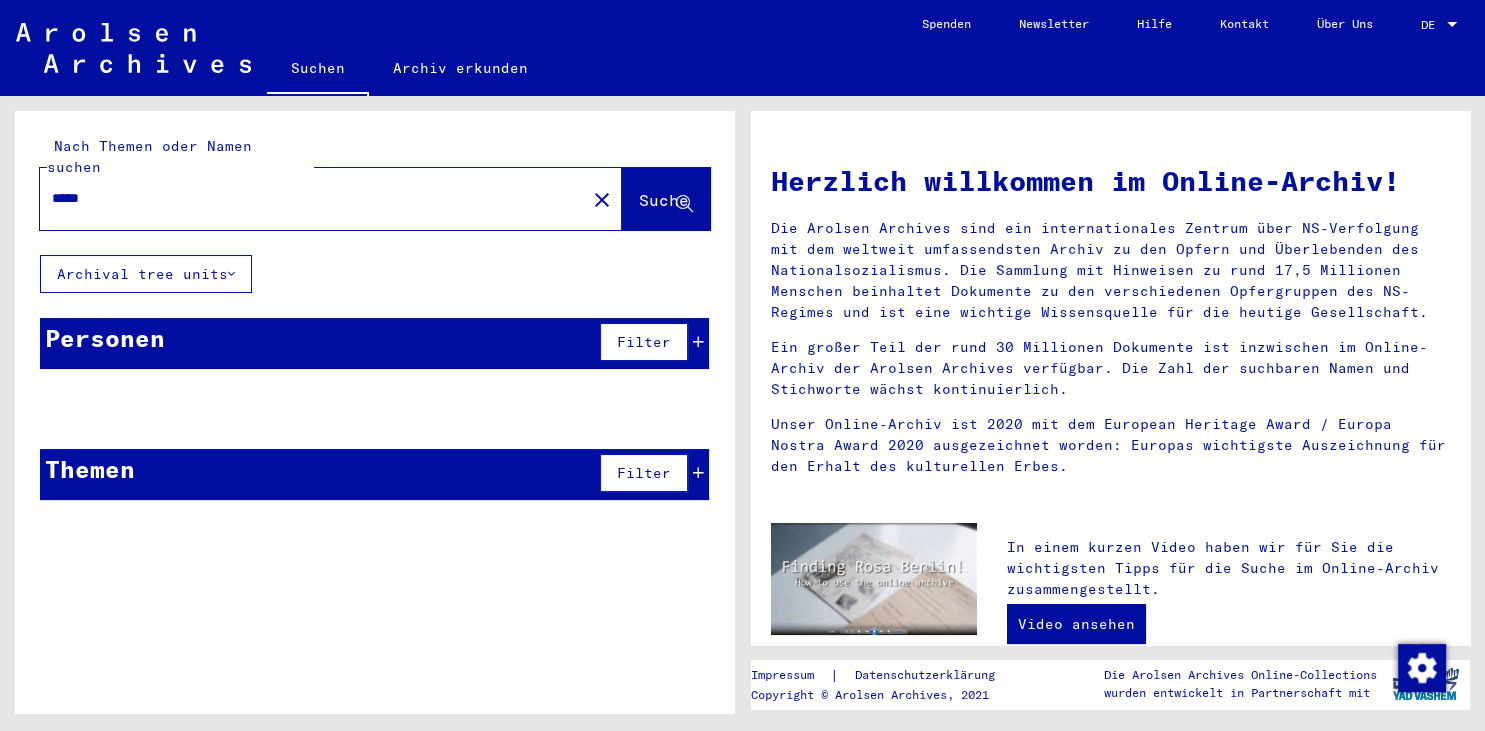 type on "*****" 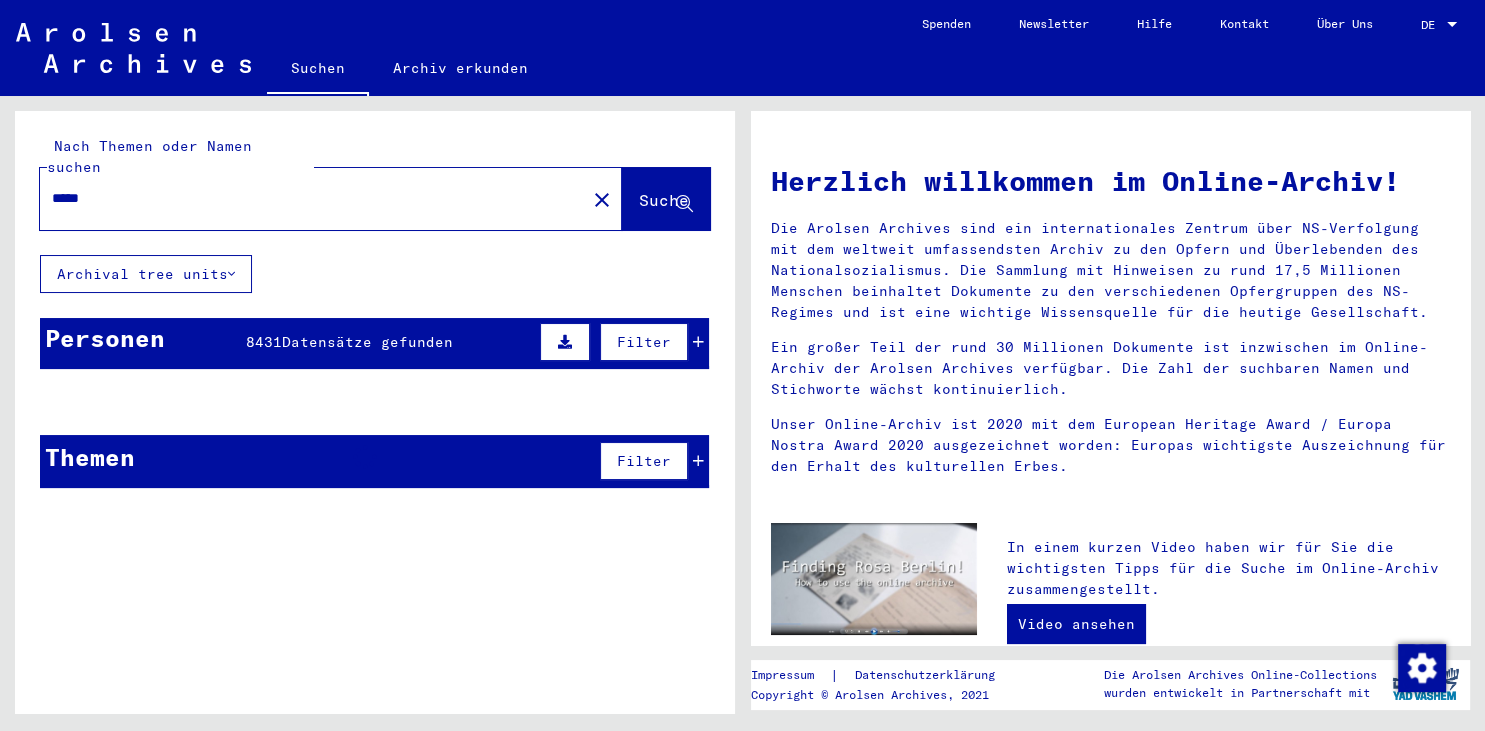 click 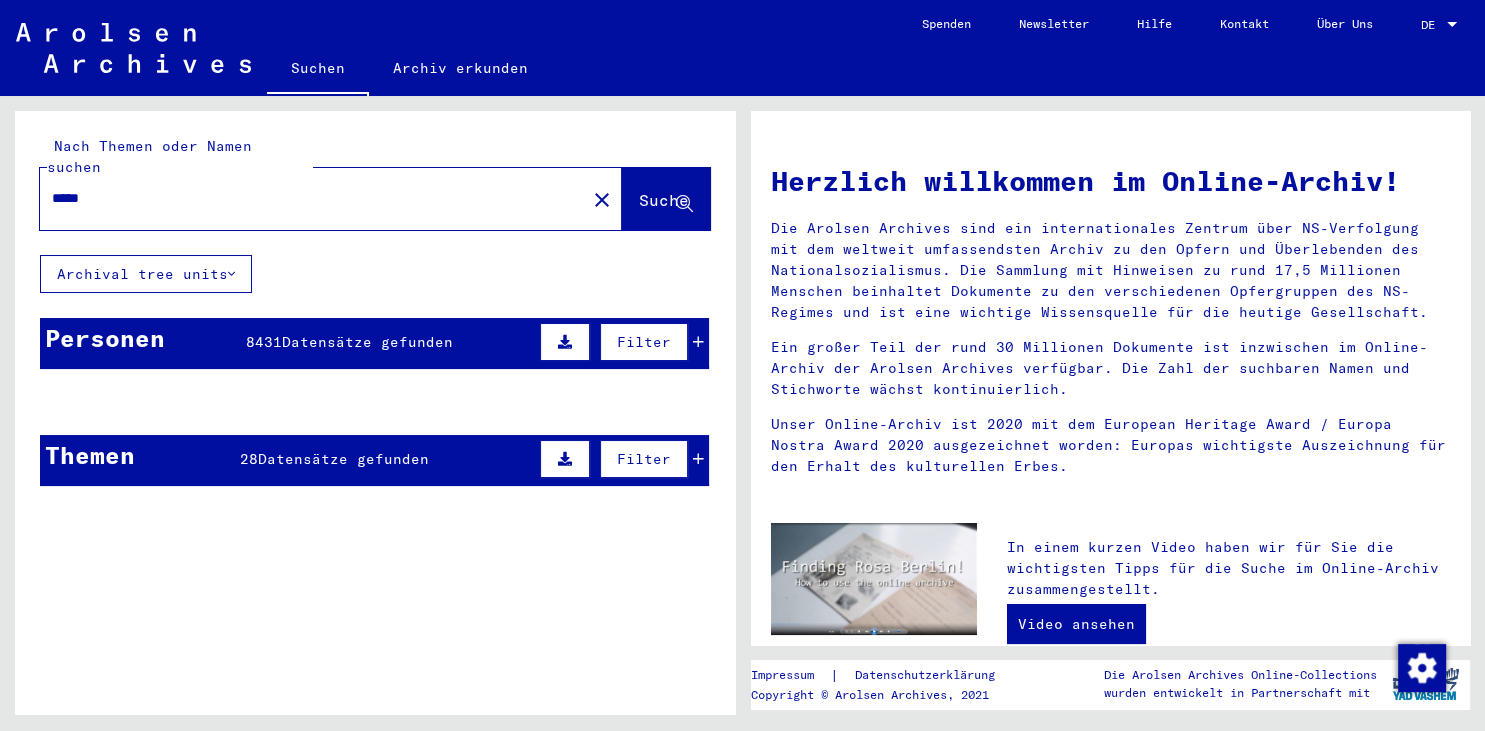 click on "Archiv erkunden" 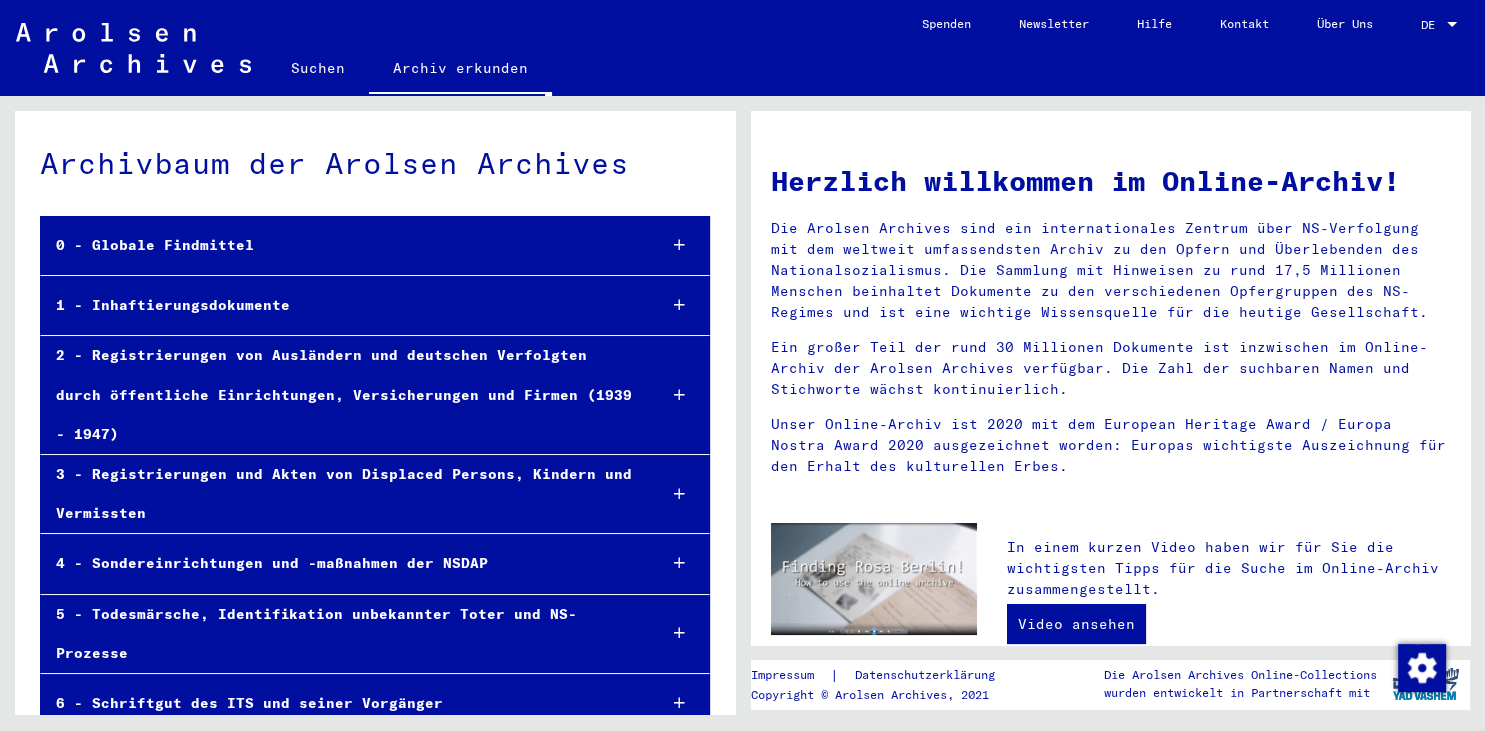 click at bounding box center [678, 305] 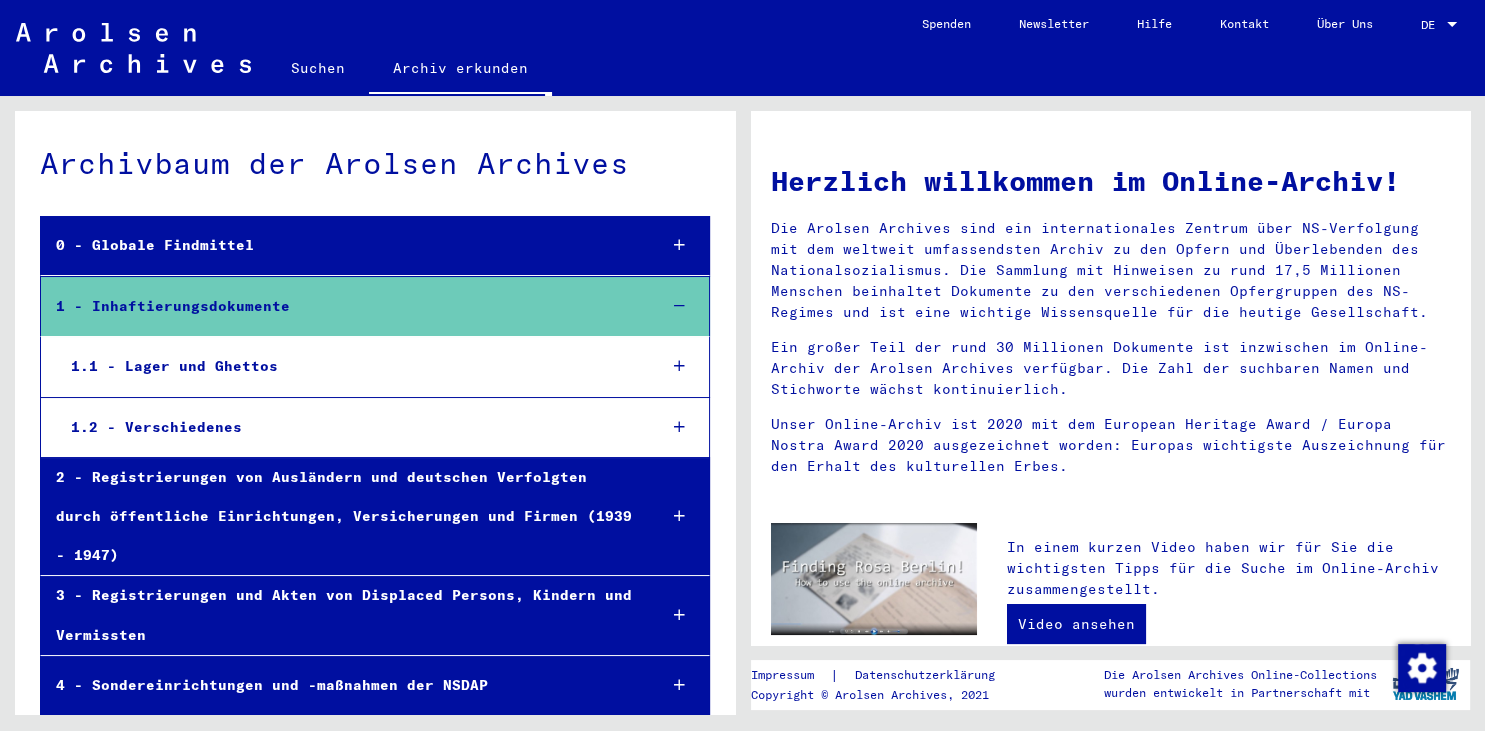 click at bounding box center (678, 366) 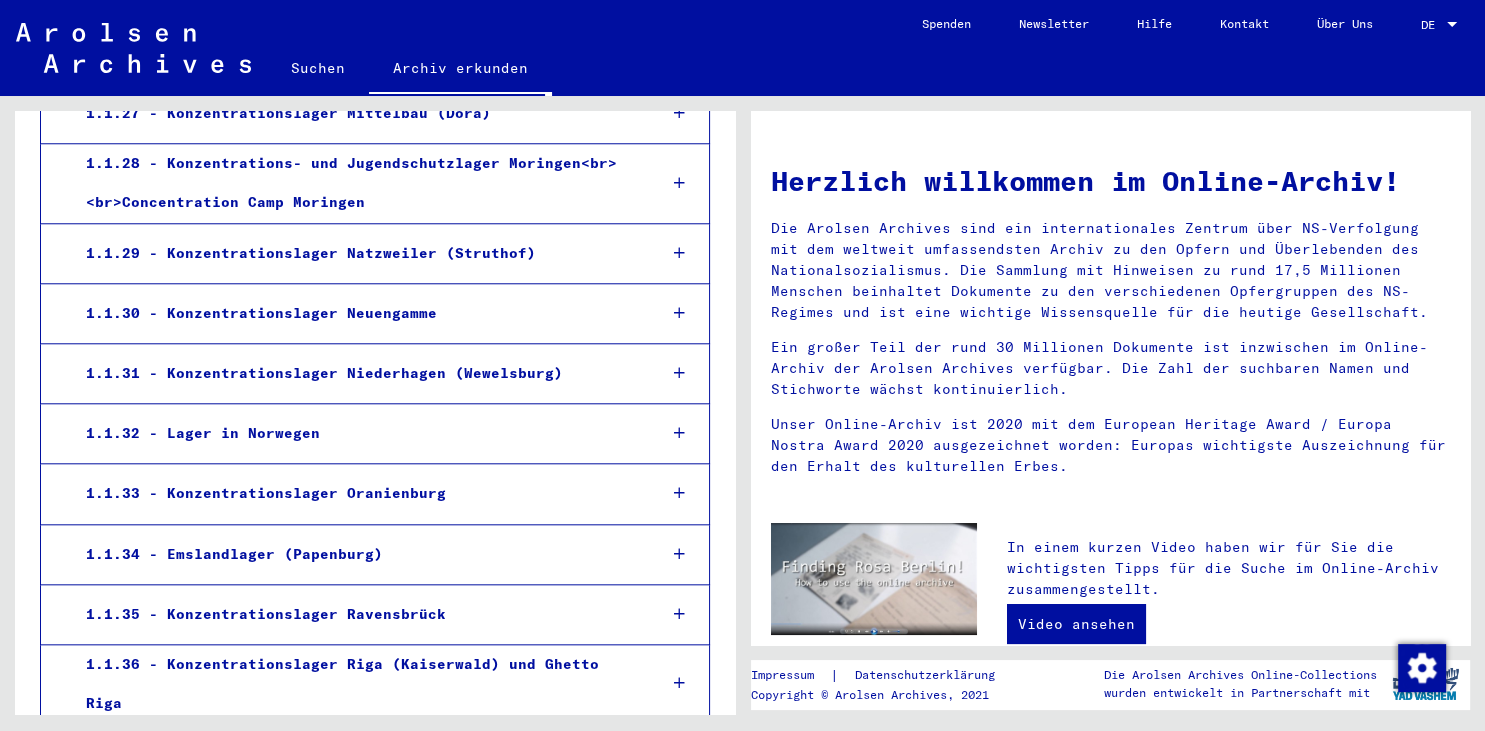 scroll, scrollTop: 2058, scrollLeft: 0, axis: vertical 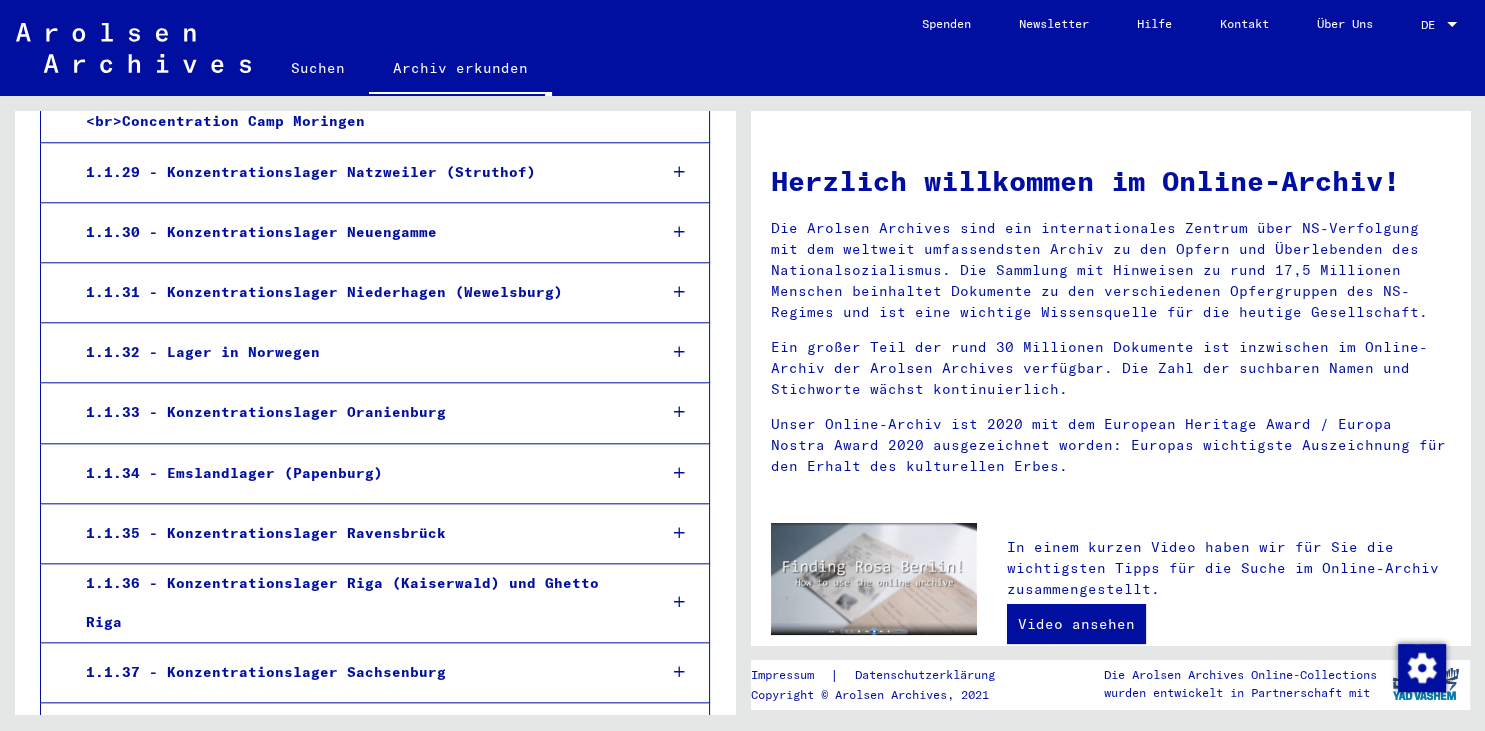 click at bounding box center (678, 232) 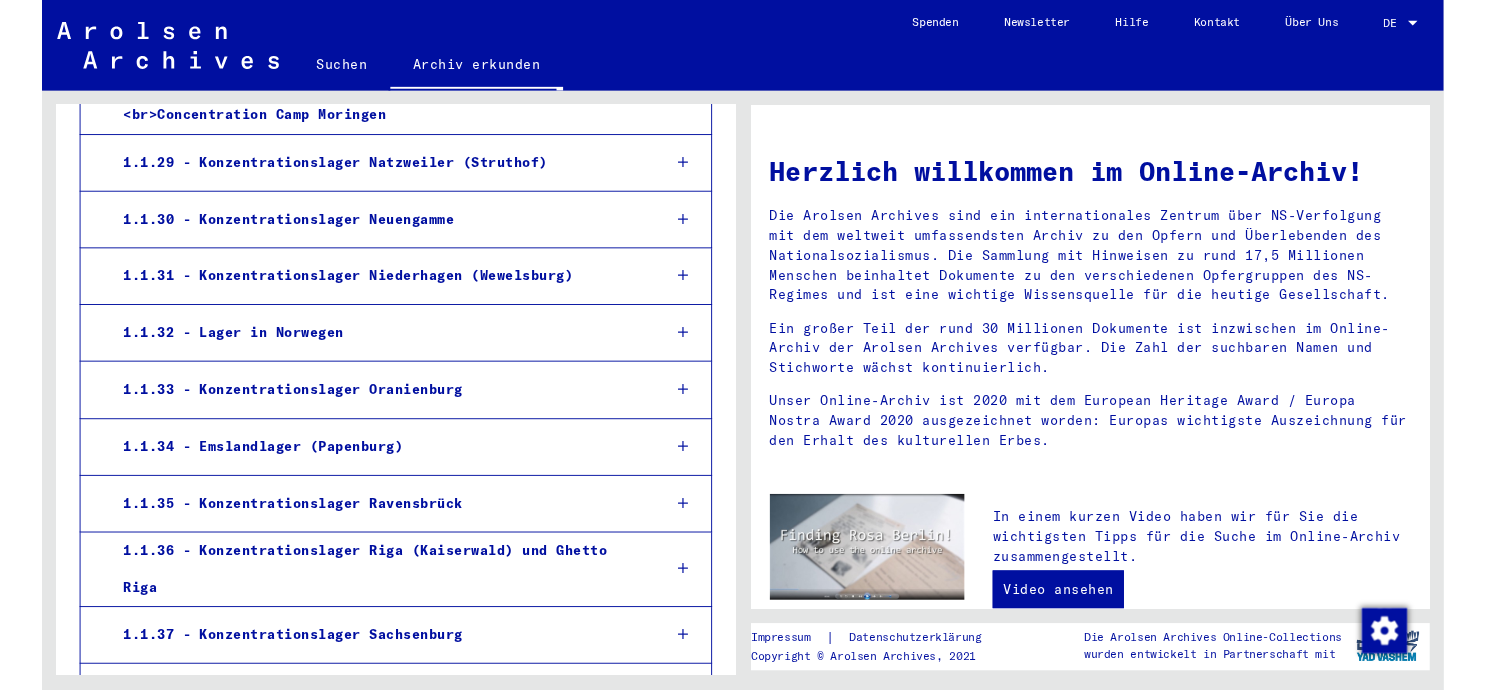 scroll, scrollTop: 2057, scrollLeft: 0, axis: vertical 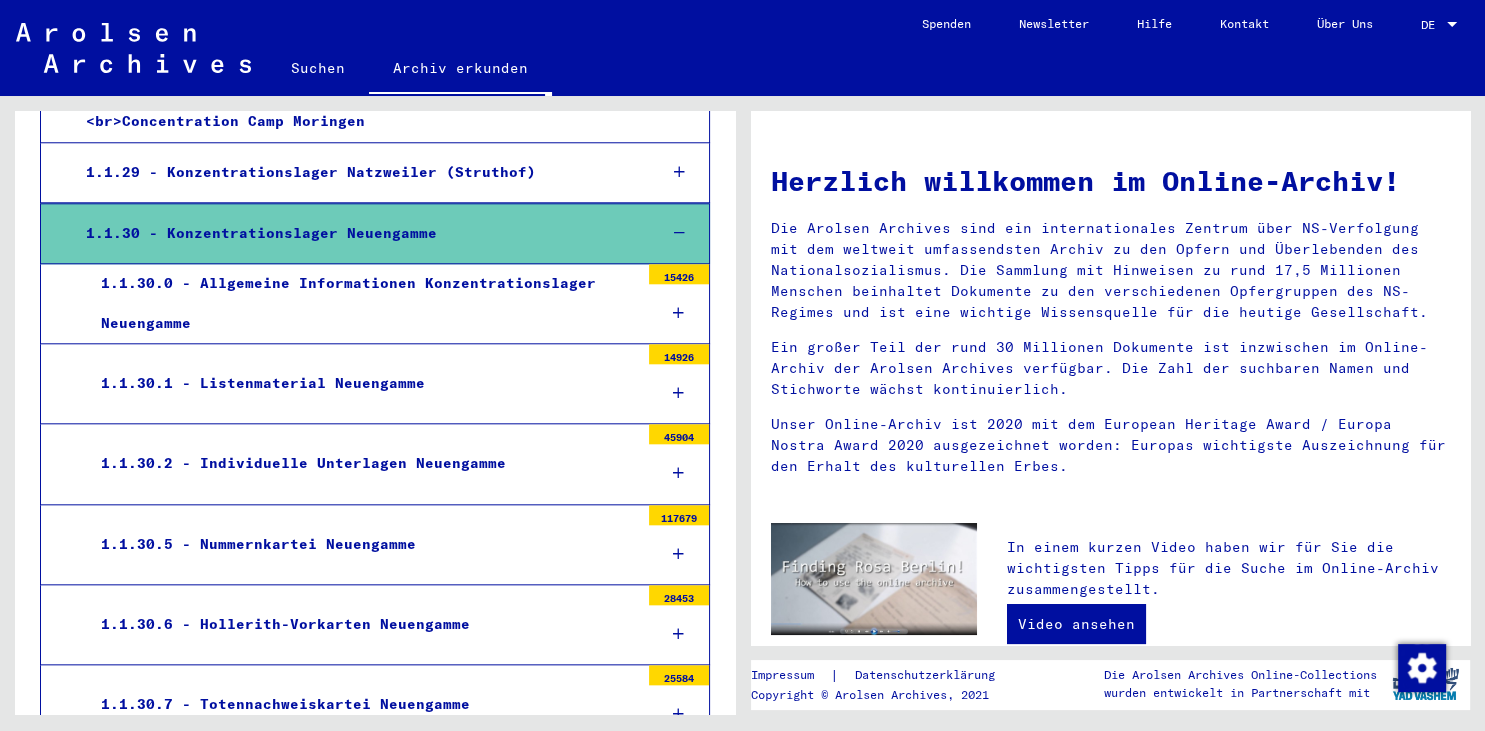 click at bounding box center (678, 393) 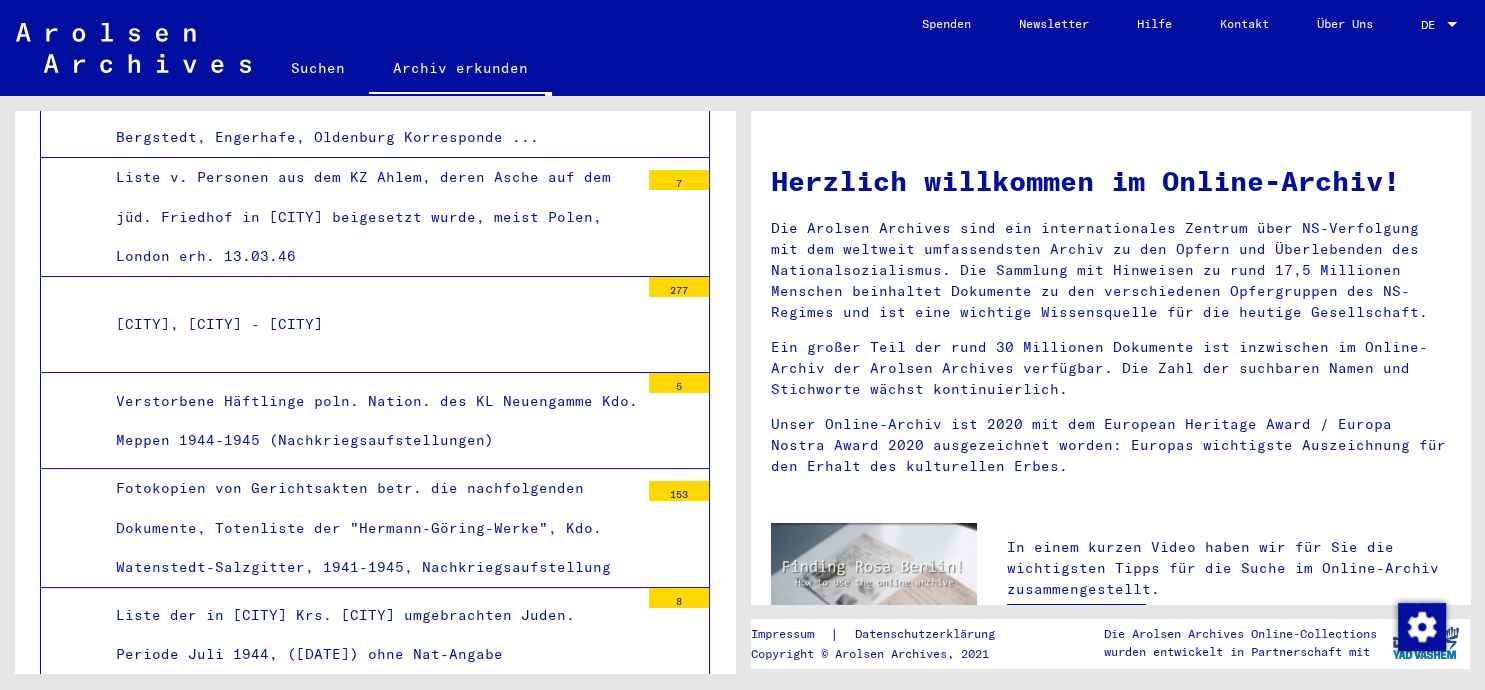 scroll, scrollTop: 13808, scrollLeft: 0, axis: vertical 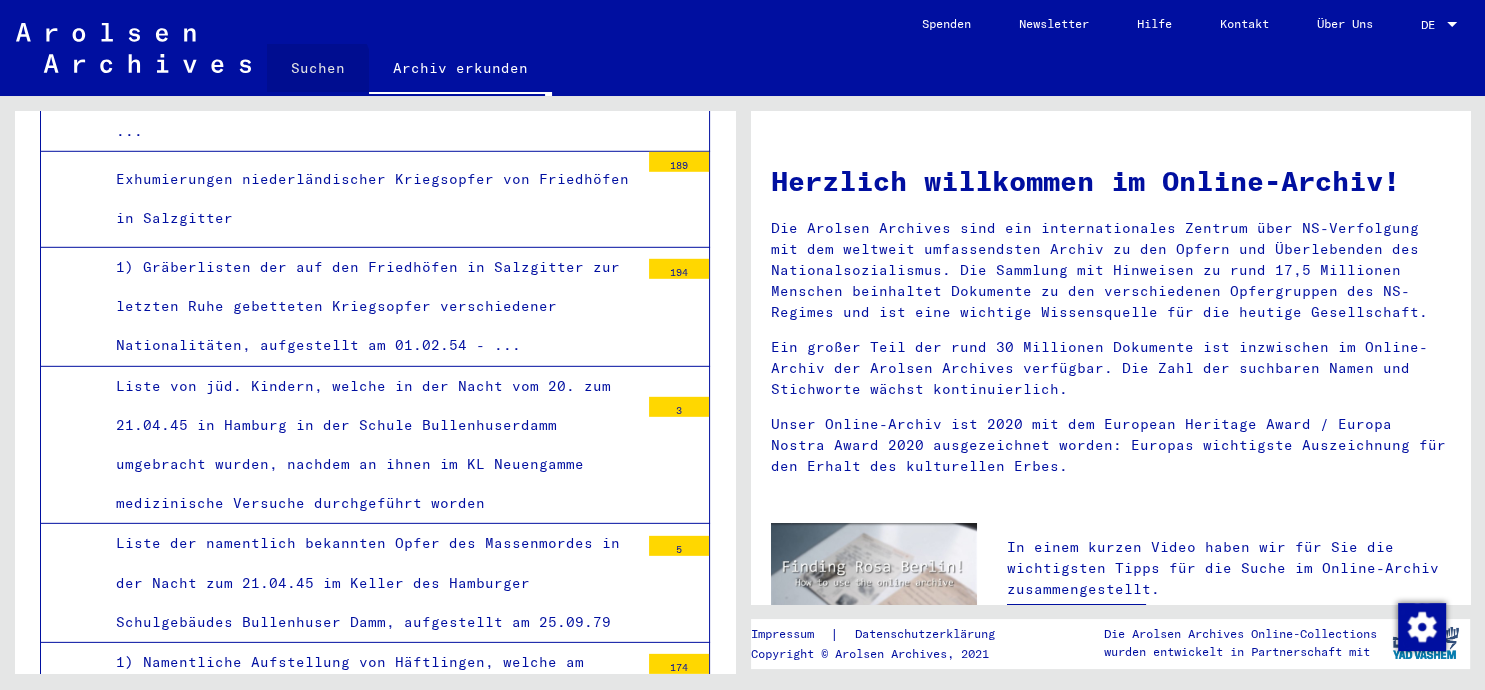 click on "Suchen" 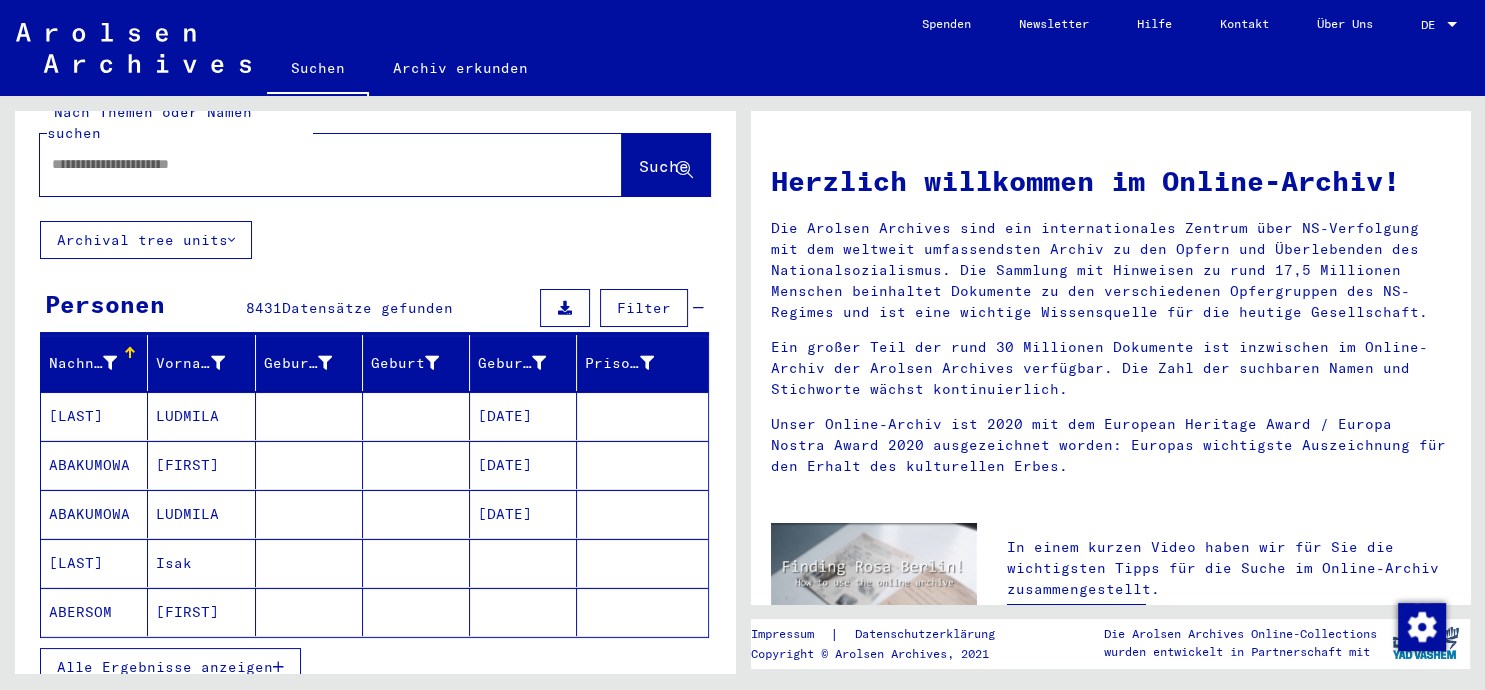 scroll, scrollTop: 0, scrollLeft: 0, axis: both 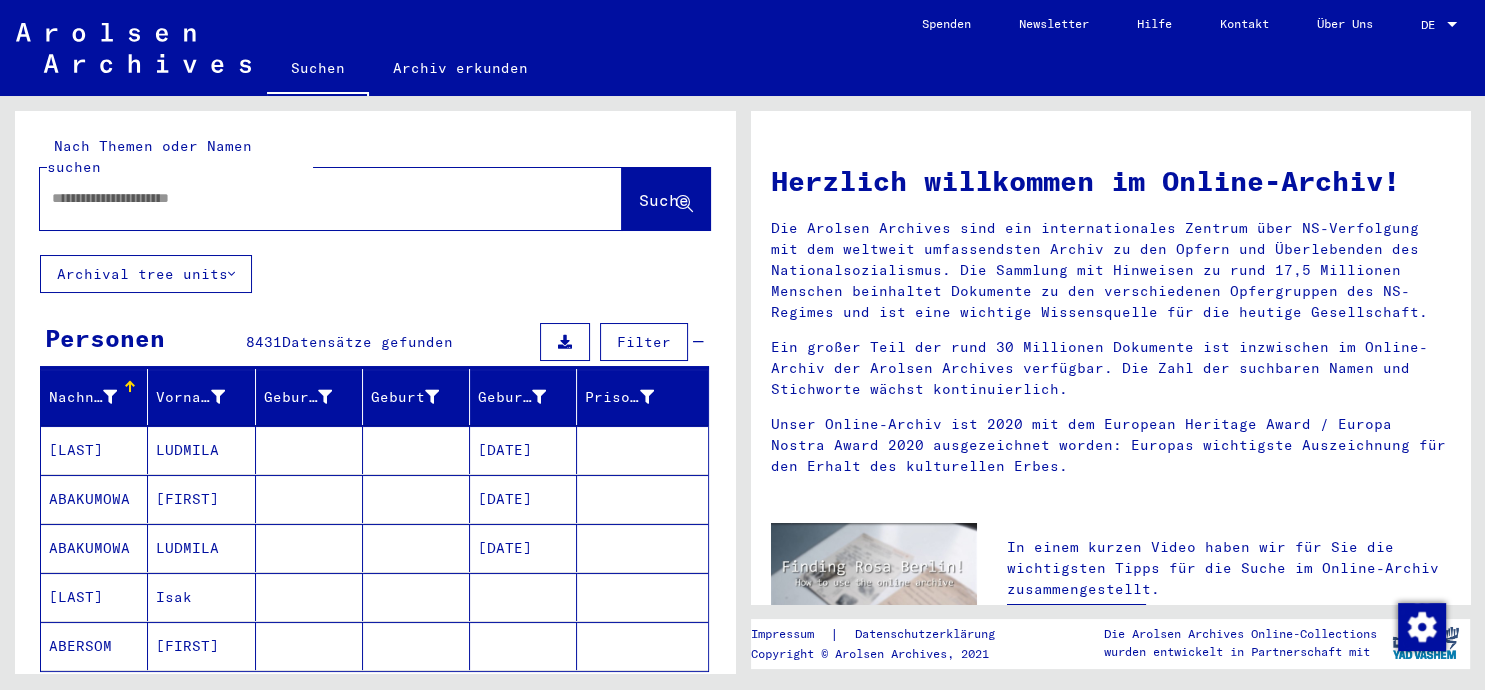click 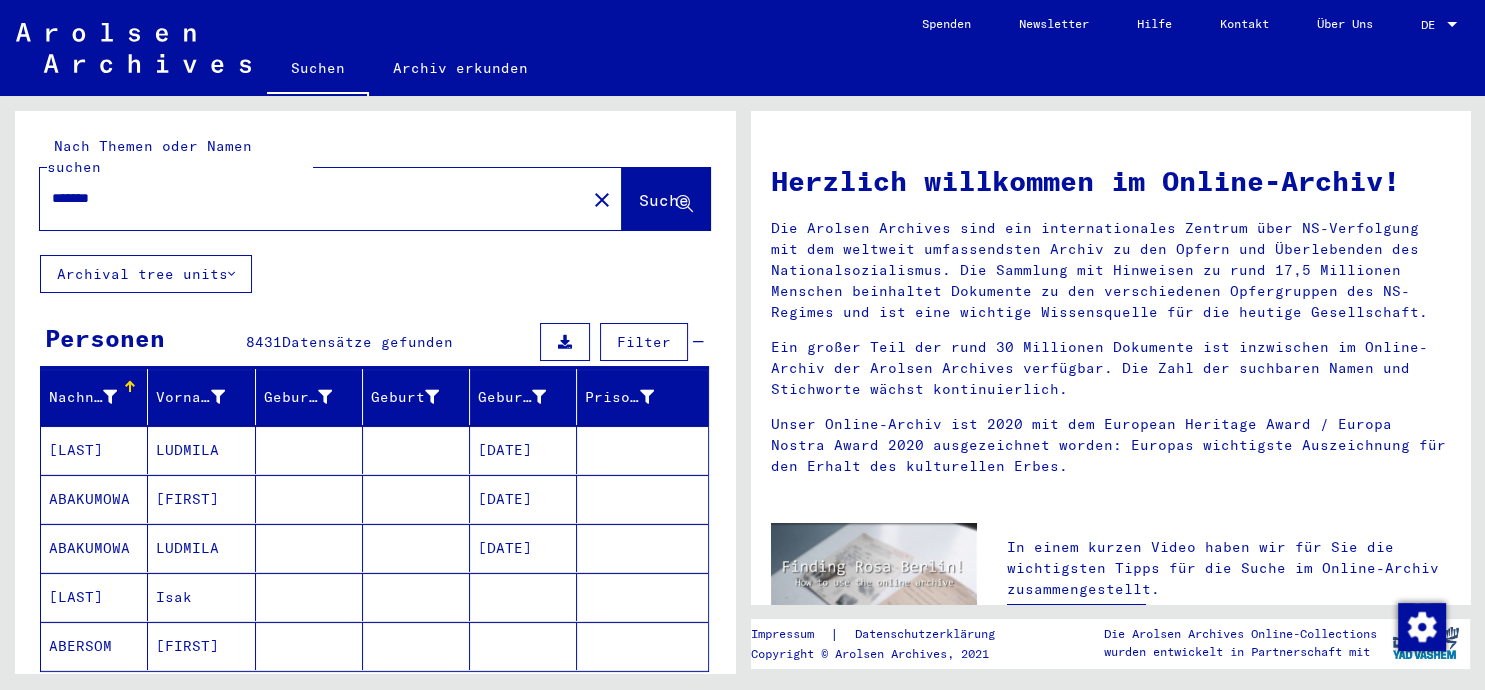 type on "*******" 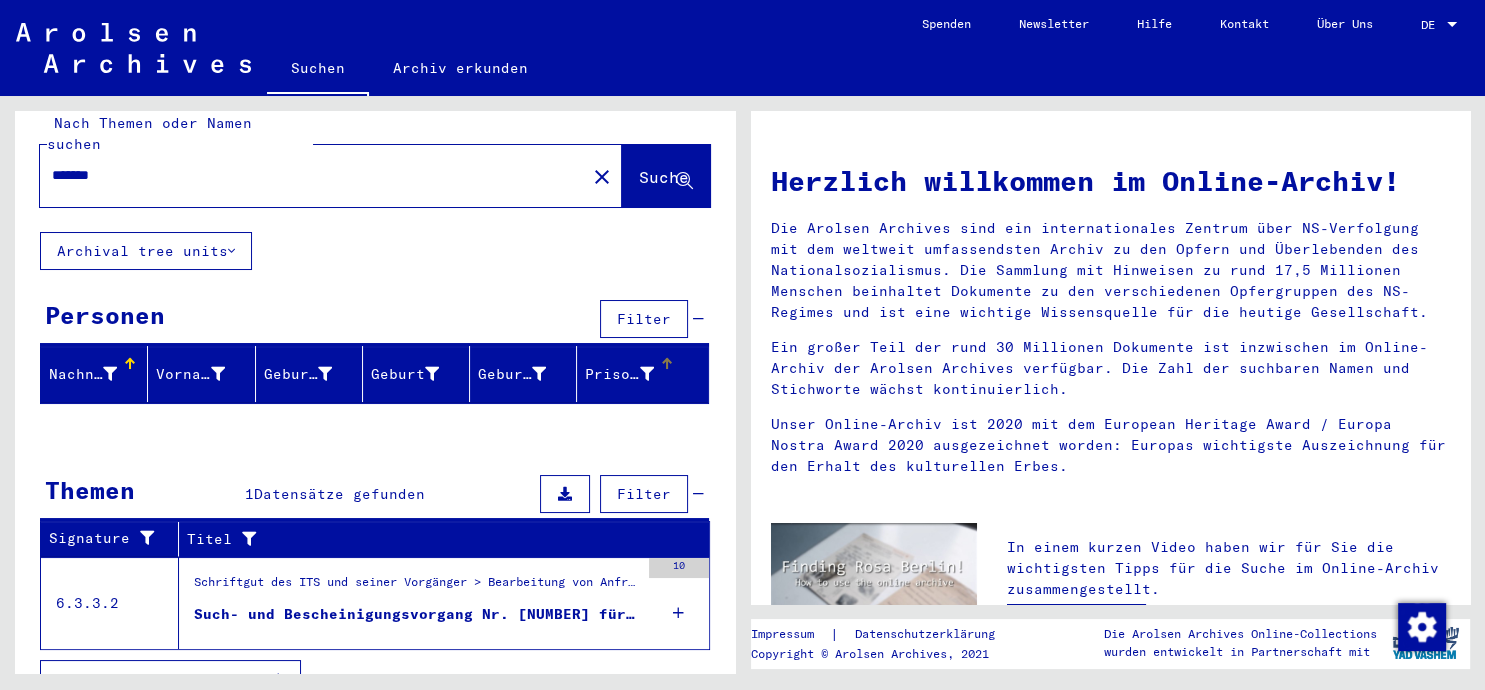 scroll, scrollTop: 33, scrollLeft: 0, axis: vertical 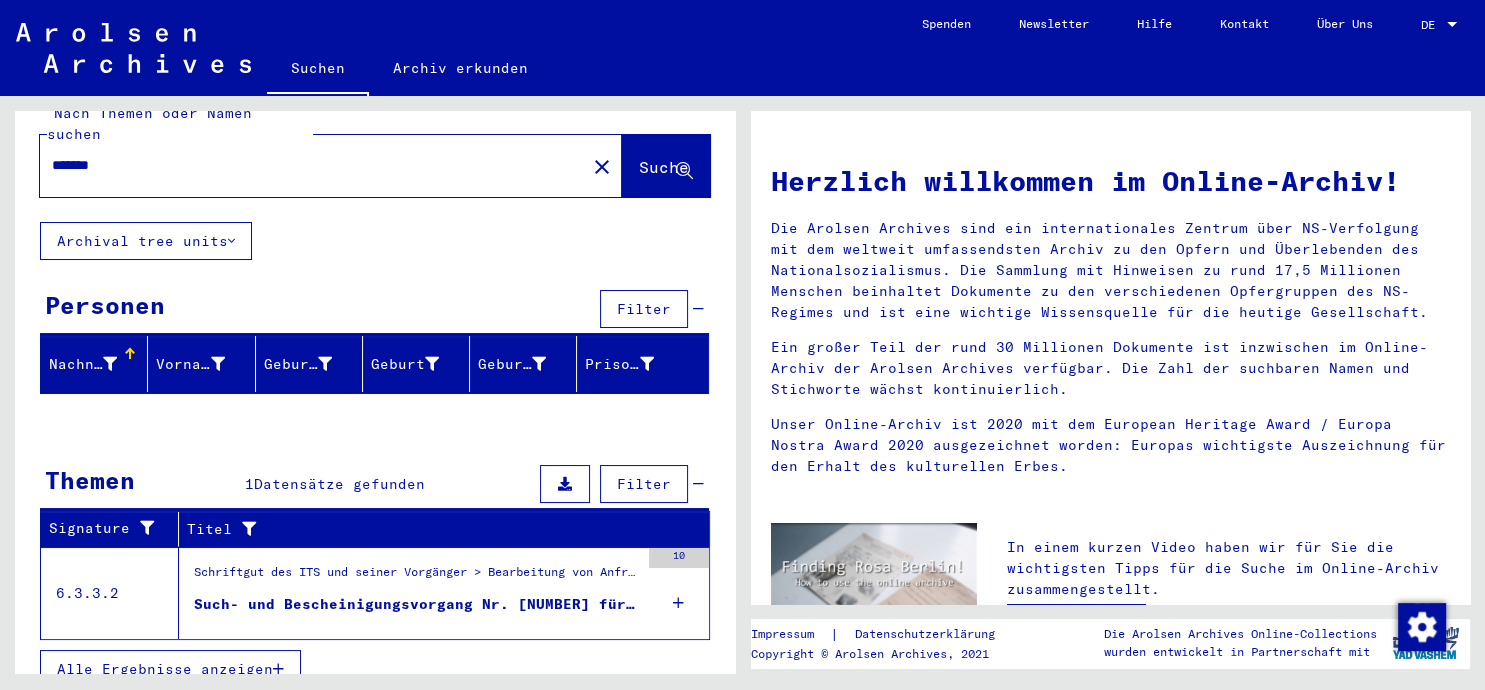 click at bounding box center (678, 603) 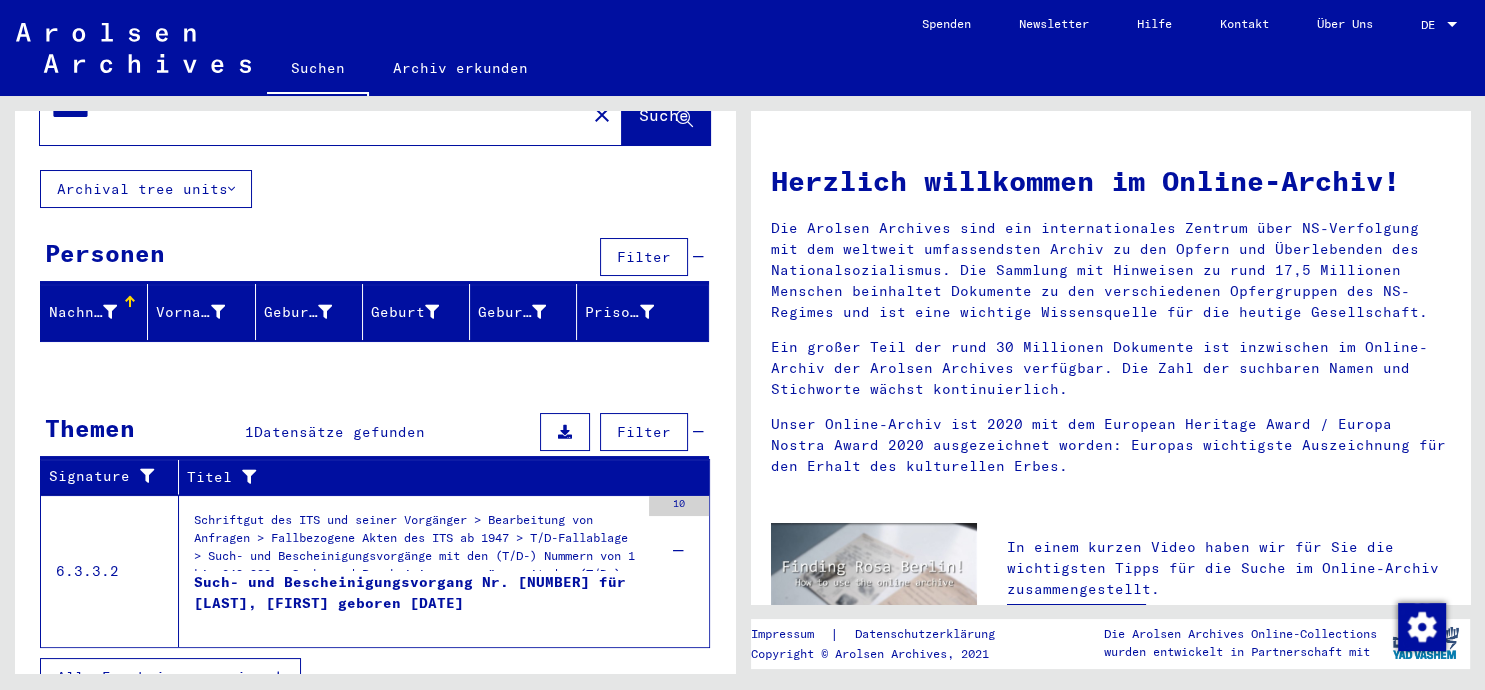 scroll, scrollTop: 93, scrollLeft: 0, axis: vertical 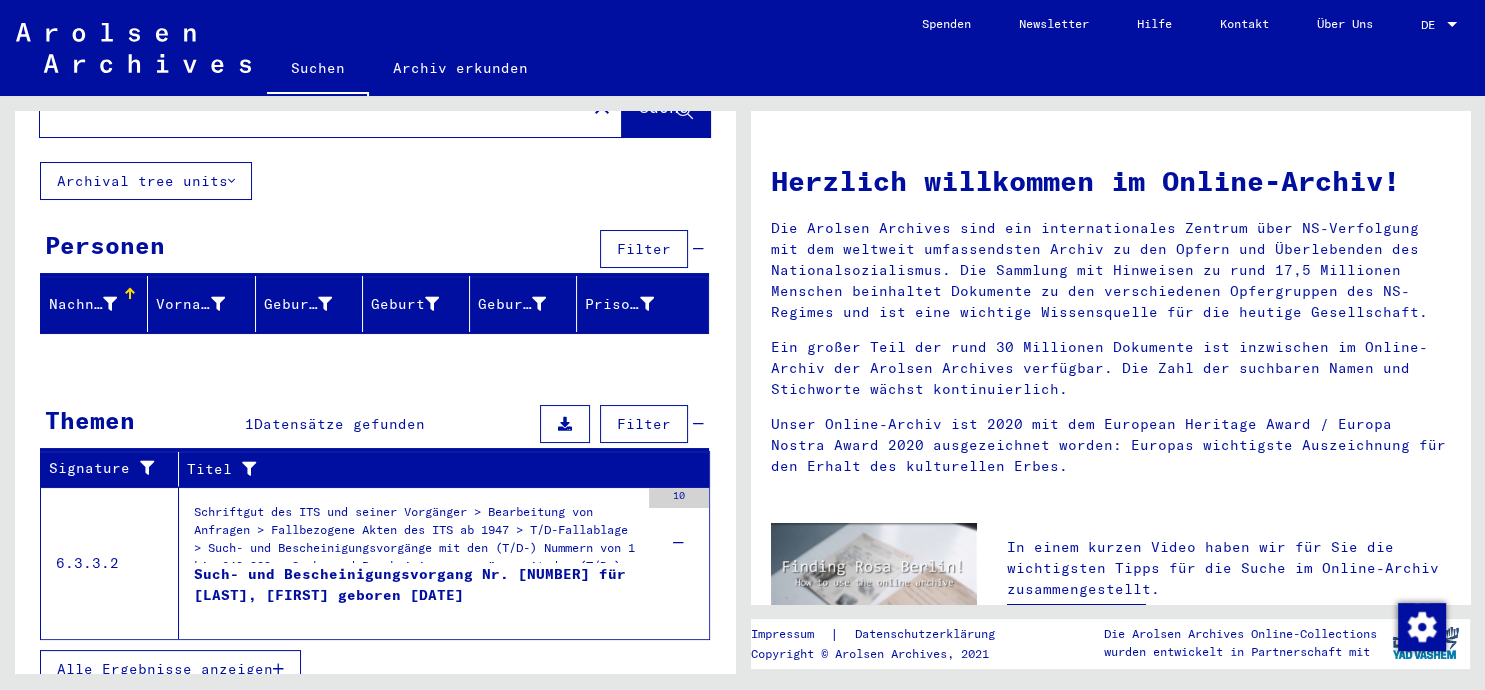 click on "Such- und Bescheinigungsvorgang Nr. [NUMBER] für [LAST], [FIRST] geboren [DATE]" at bounding box center (416, 594) 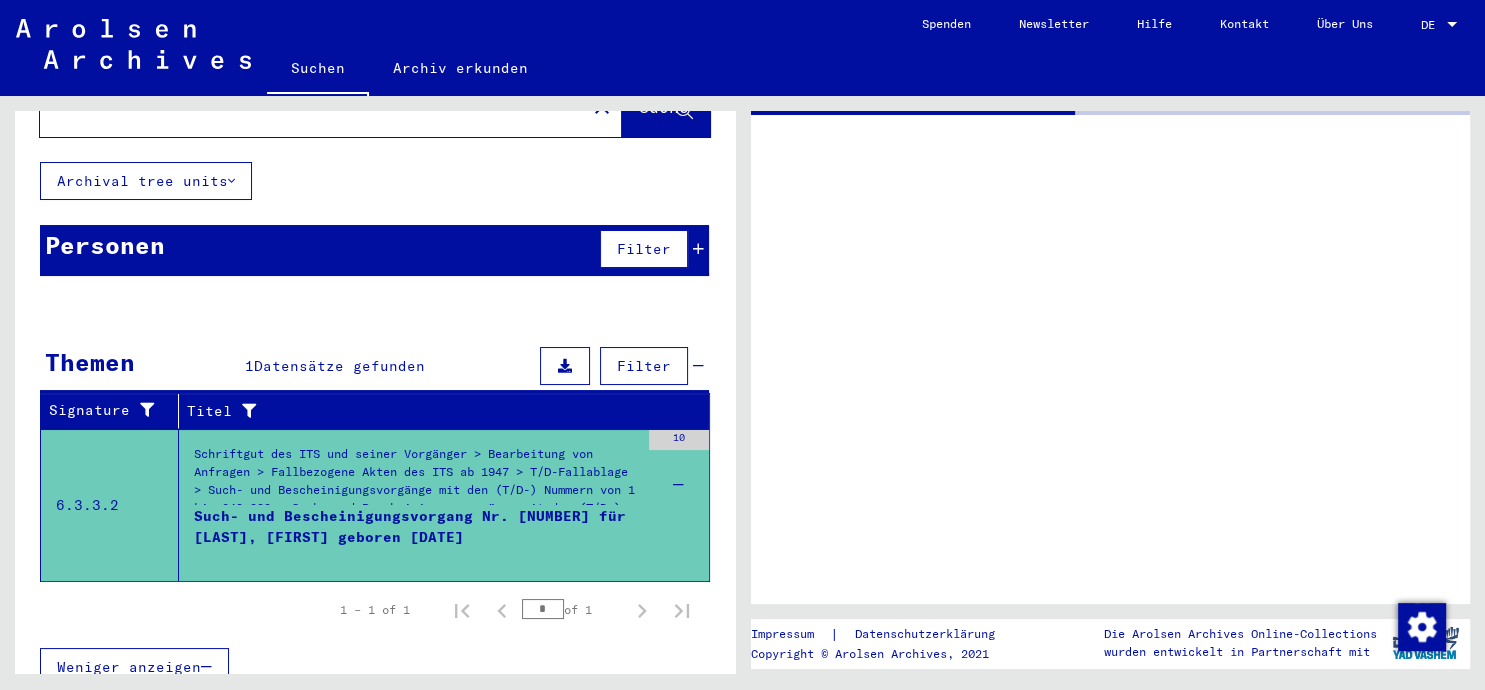 scroll, scrollTop: 91, scrollLeft: 0, axis: vertical 